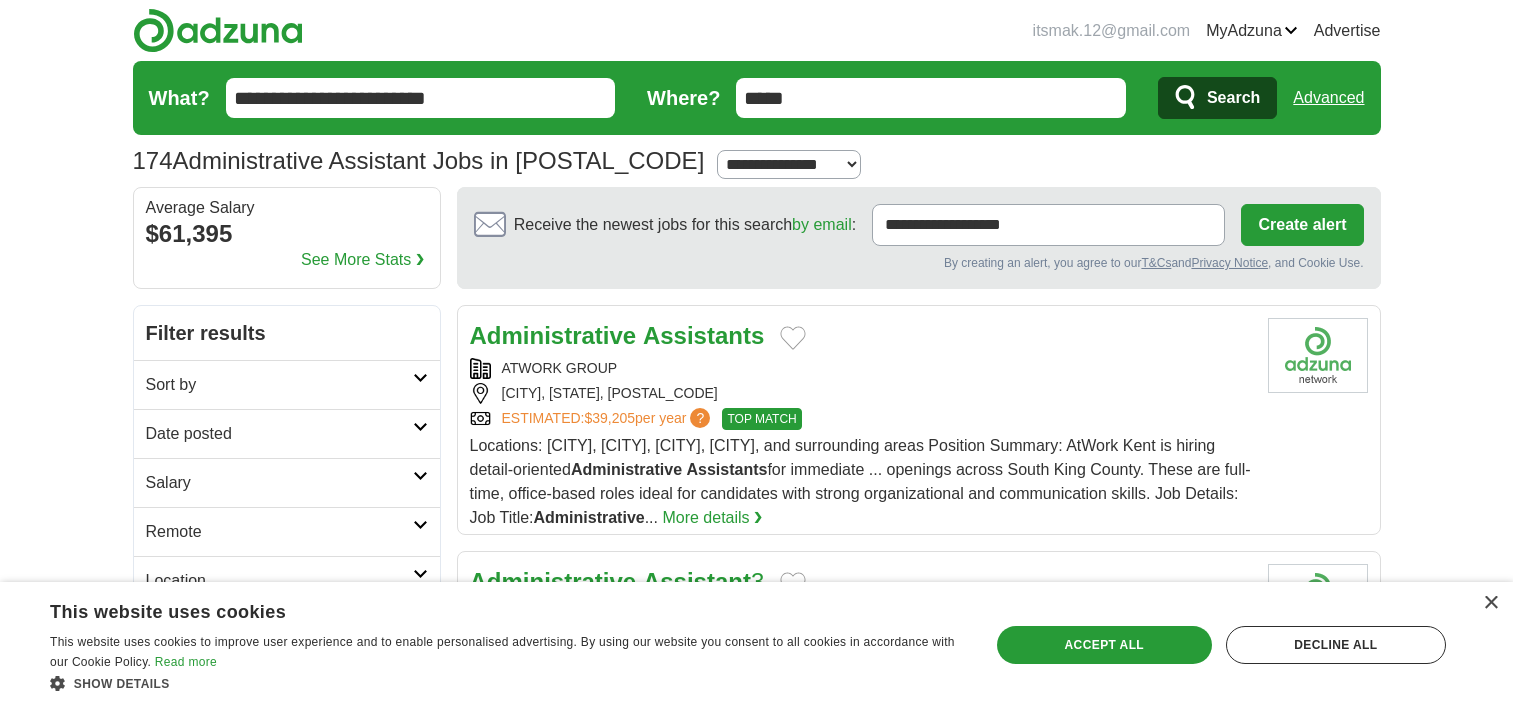 scroll, scrollTop: 254, scrollLeft: 0, axis: vertical 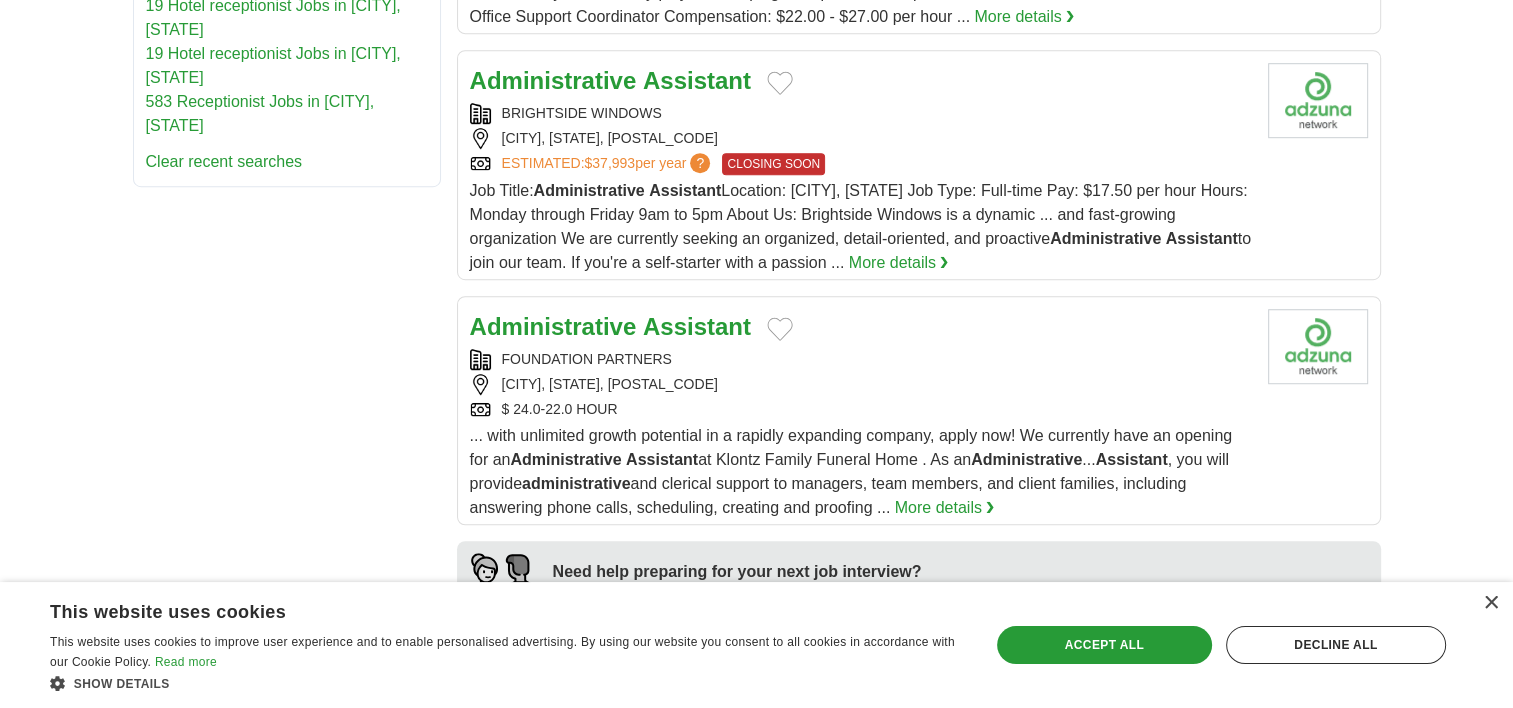 click on "Job Title:  Administrative   Assistant  Location: Kent, WA Job Type: Full-time Pay: $17.50 per hour Hours: Monday through Friday 9am to 5pm About Us: Brightside Windows is a dynamic ...  and fast-growing organization We are currently seeking an organized, detail-oriented, and proactive  Administrative   Assistant  to join our team. If you're a self-starter with a passion ..." at bounding box center [860, 226] 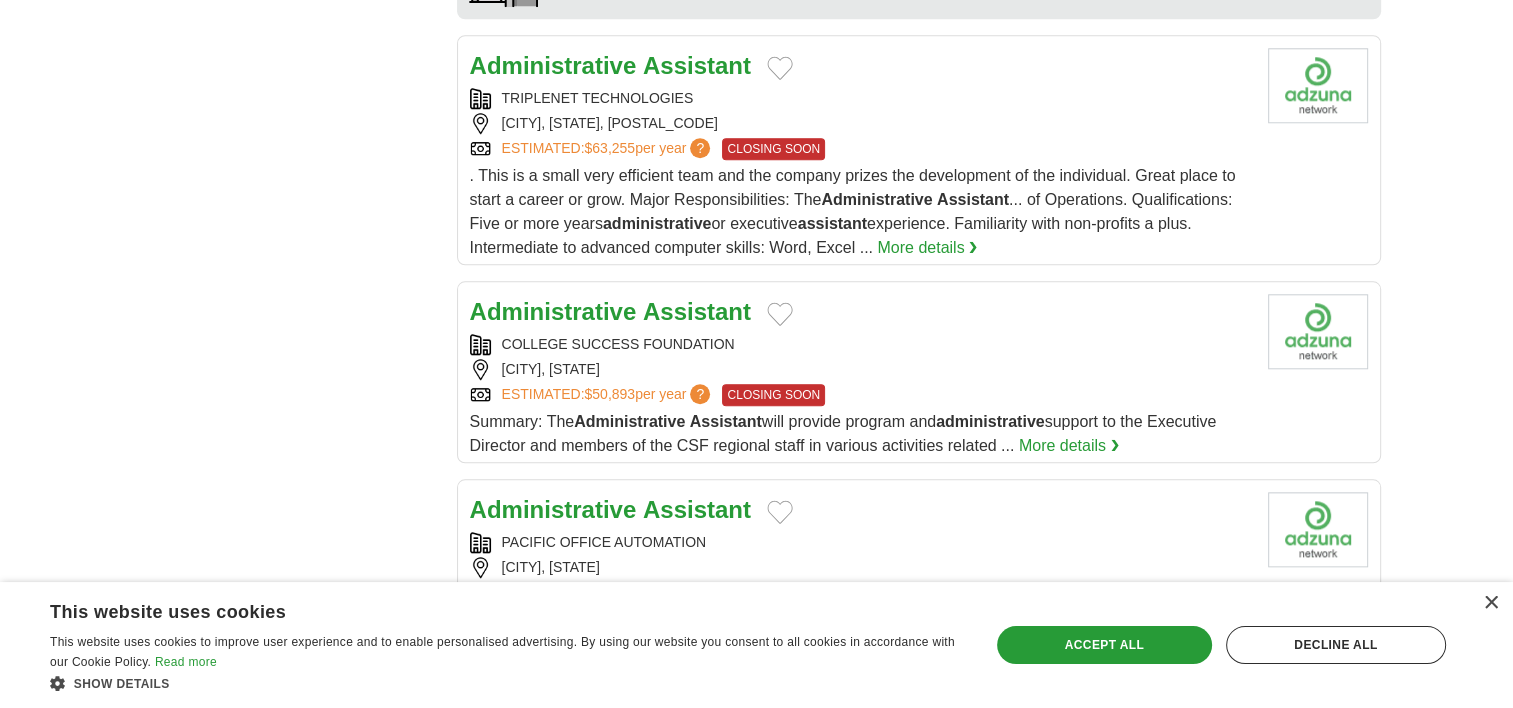 scroll, scrollTop: 1880, scrollLeft: 0, axis: vertical 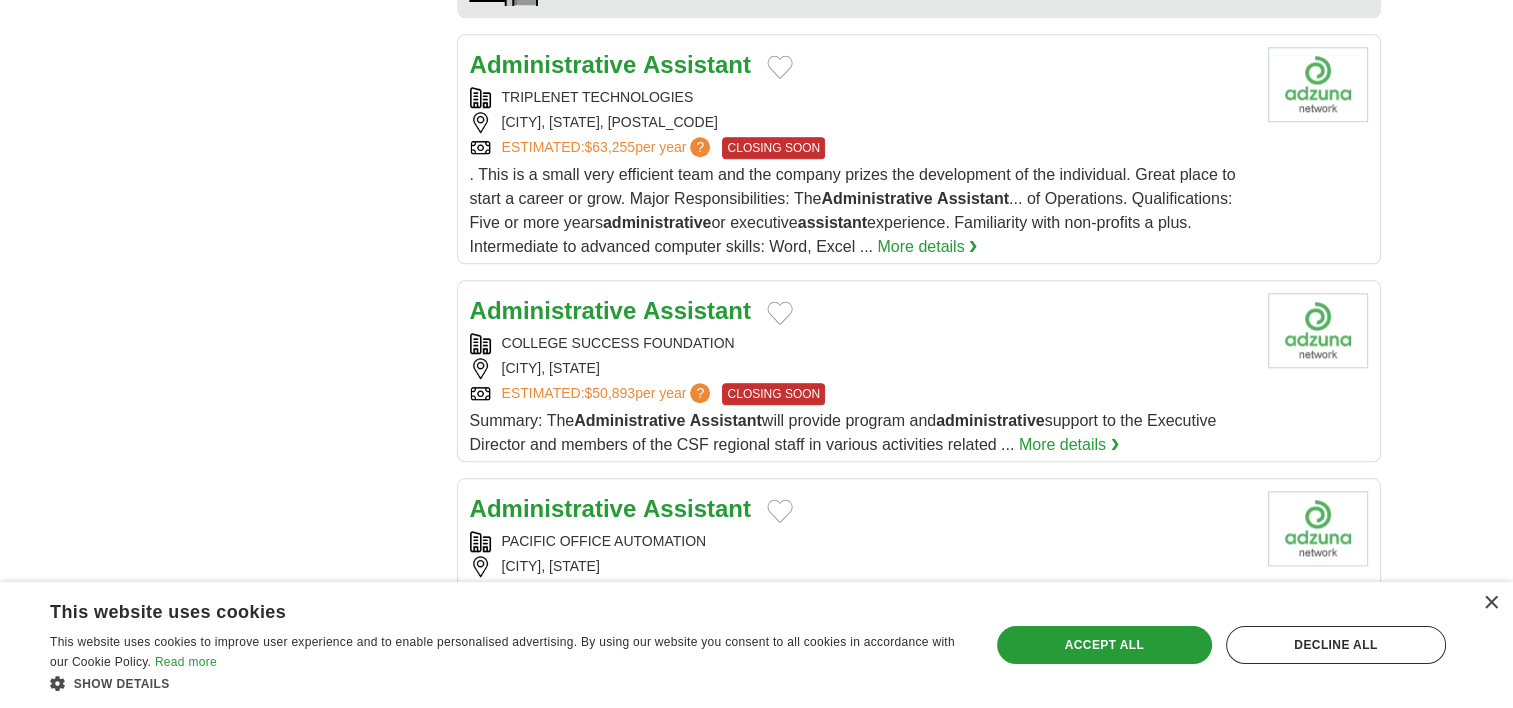 click on "Administrative   Assistant
COLLEGE SUCCESS FOUNDATION
KENT, WASHINGTON
ESTIMATED:
$50,893
per year
?
CLOSING SOON
CLOSING SOON
Summary: The  Administrative   Assistant  will provide program and  administrative" at bounding box center (861, 375) 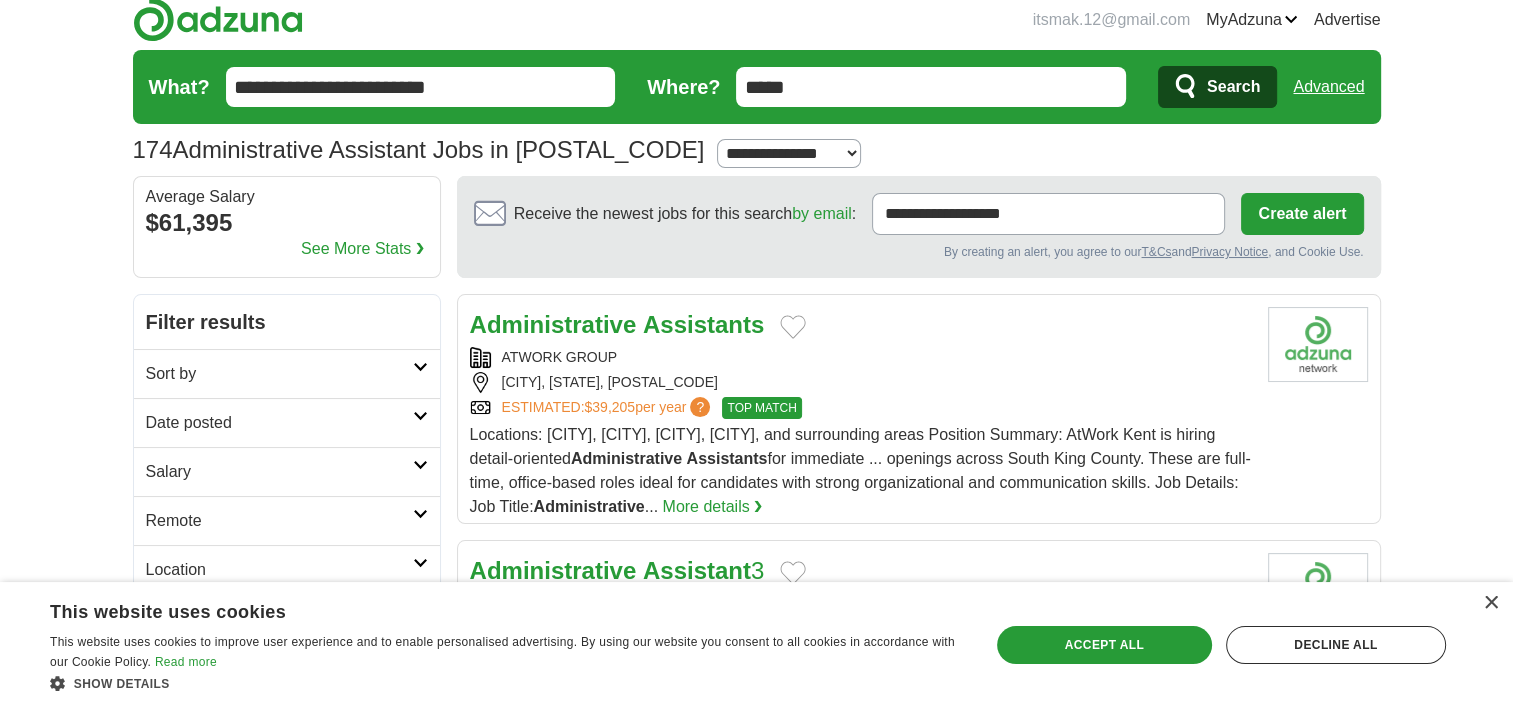 scroll, scrollTop: 0, scrollLeft: 0, axis: both 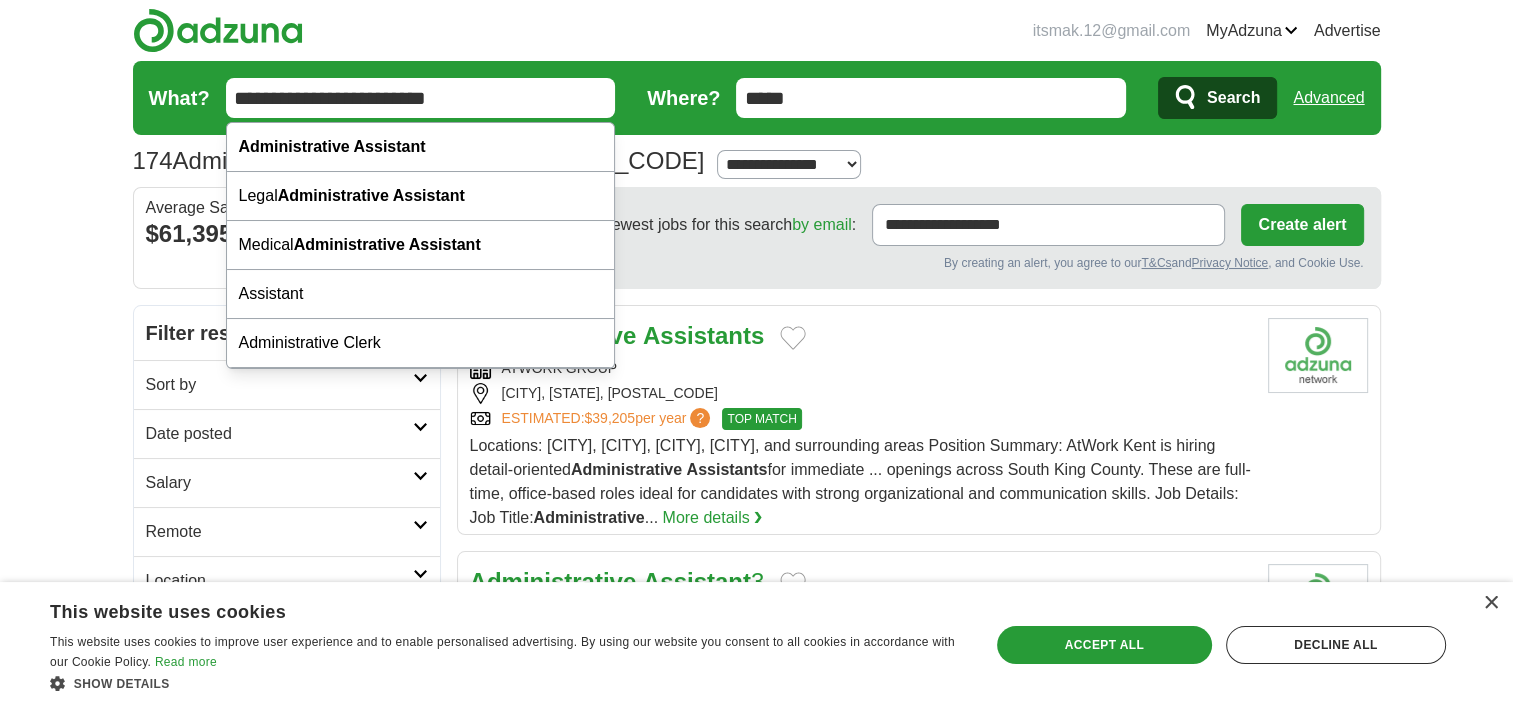 click on "**********" at bounding box center [421, 98] 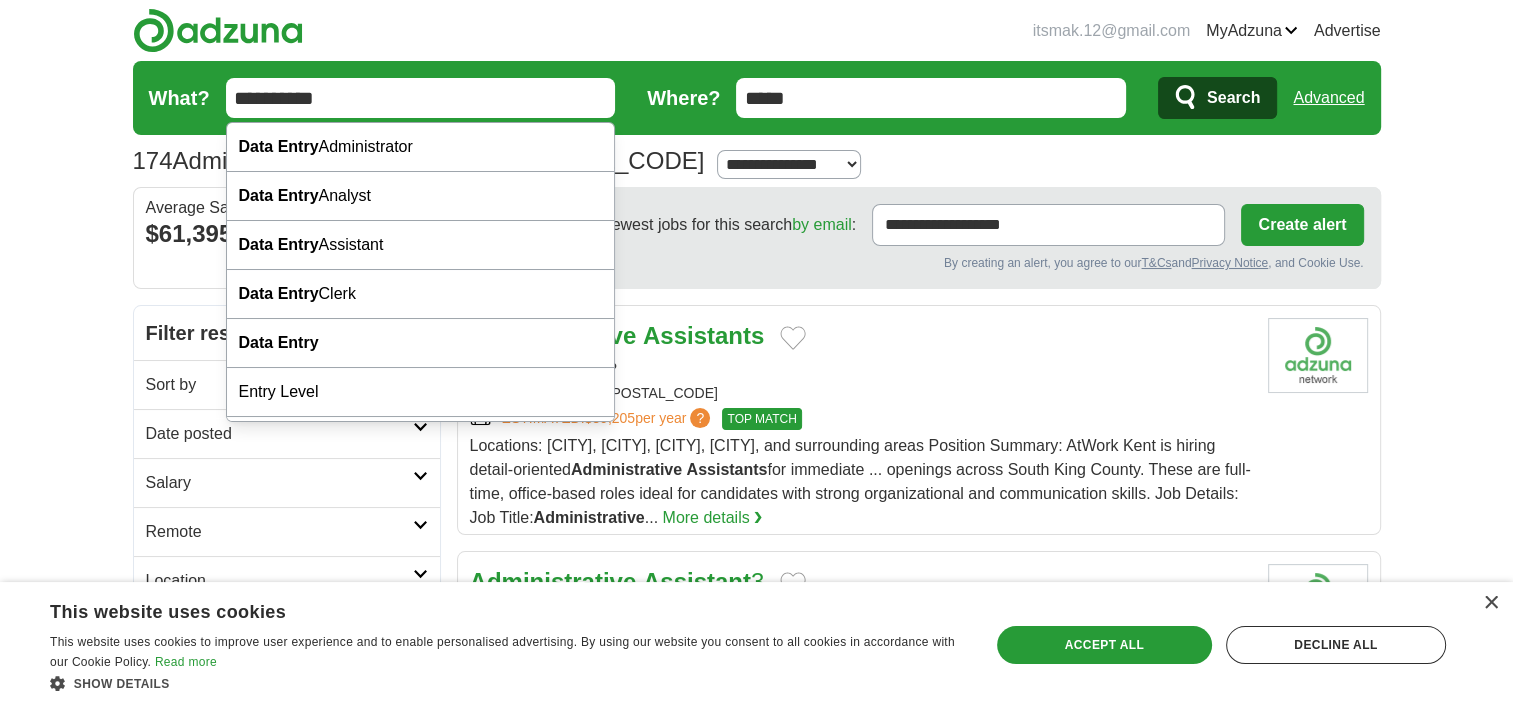 type on "**********" 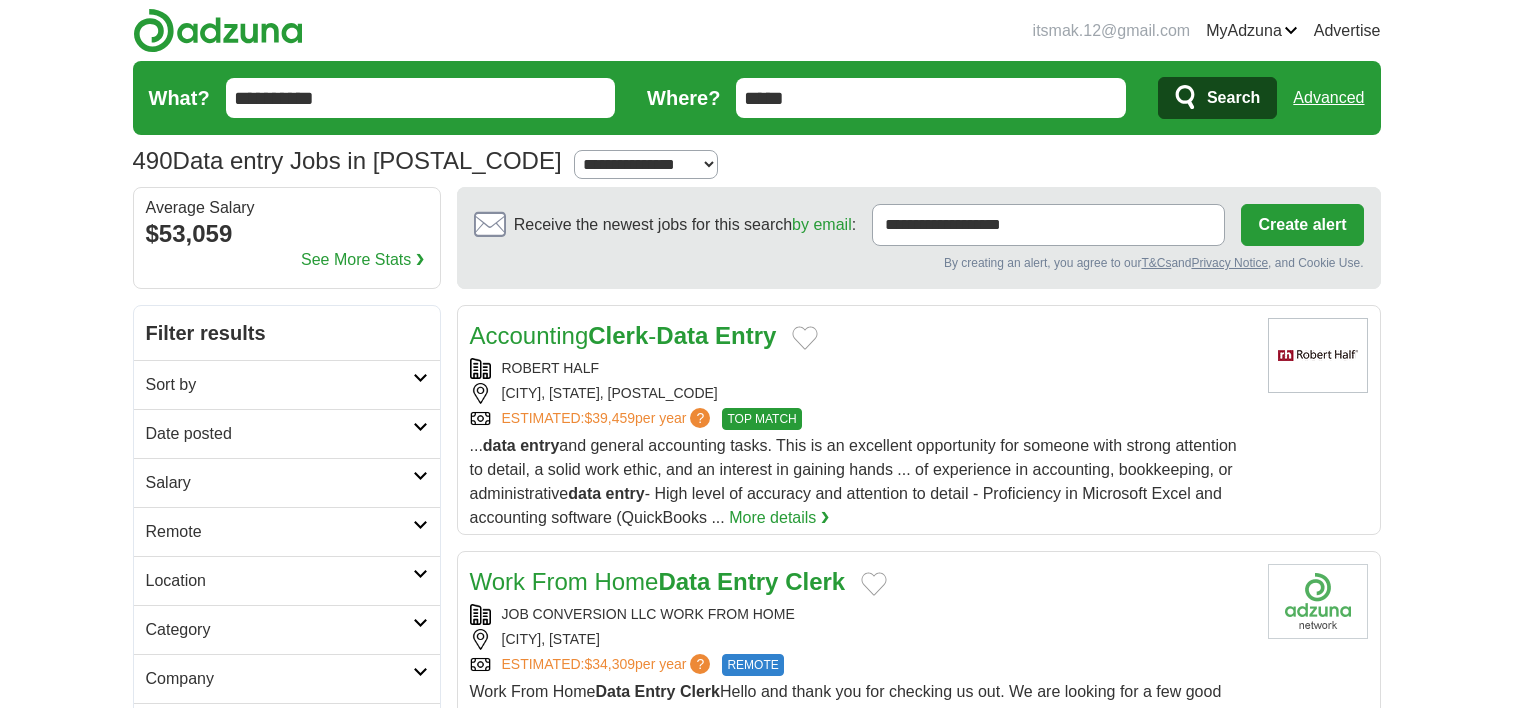scroll, scrollTop: 0, scrollLeft: 0, axis: both 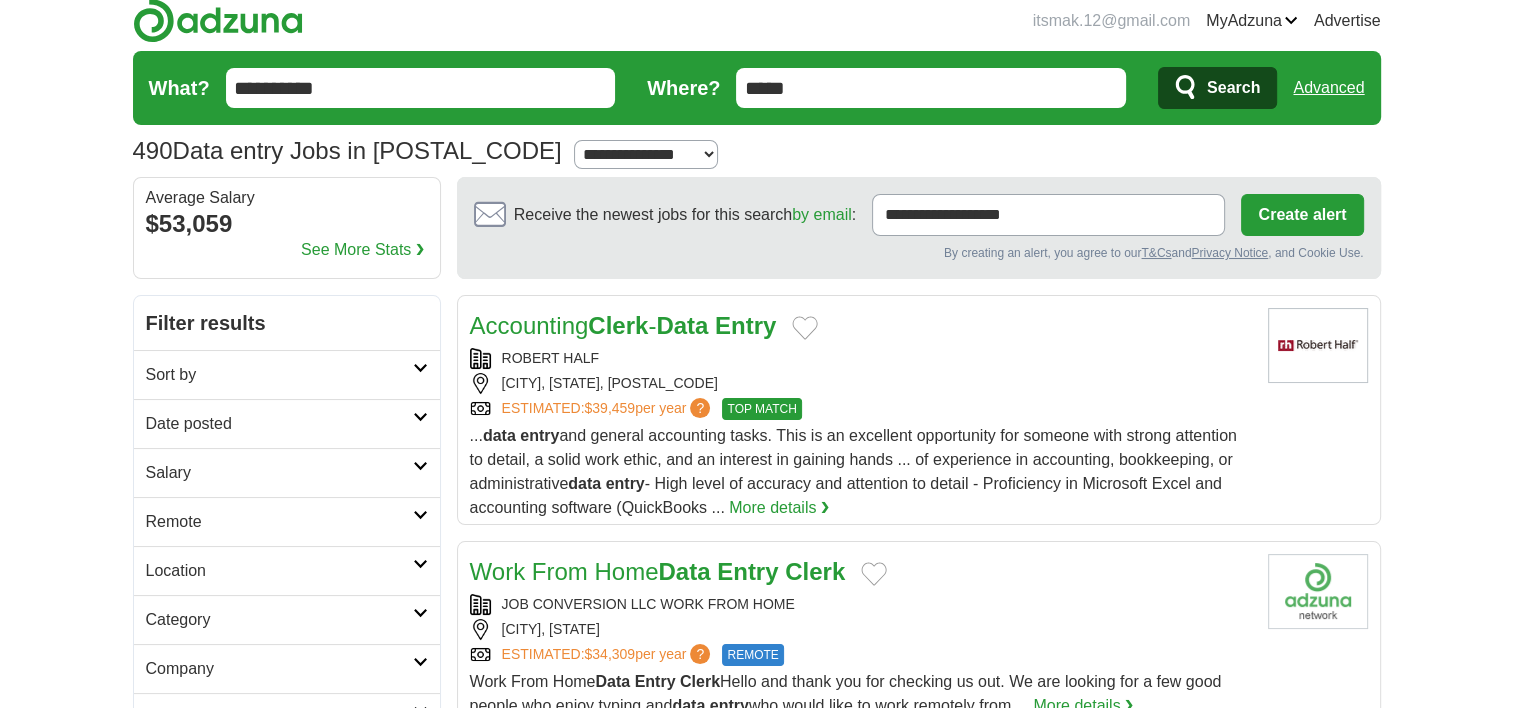 click on "...   data   entry  and general accounting tasks. This is an excellent opportunity for someone with strong attention to detail, a solid work ethic, and an interest in gaining hands ...  of experience in accounting, bookkeeping, or administrative  data   entry  - High level of accuracy and attention to detail - Proficiency in Microsoft Excel and accounting software (QuickBooks ..." at bounding box center [853, 471] 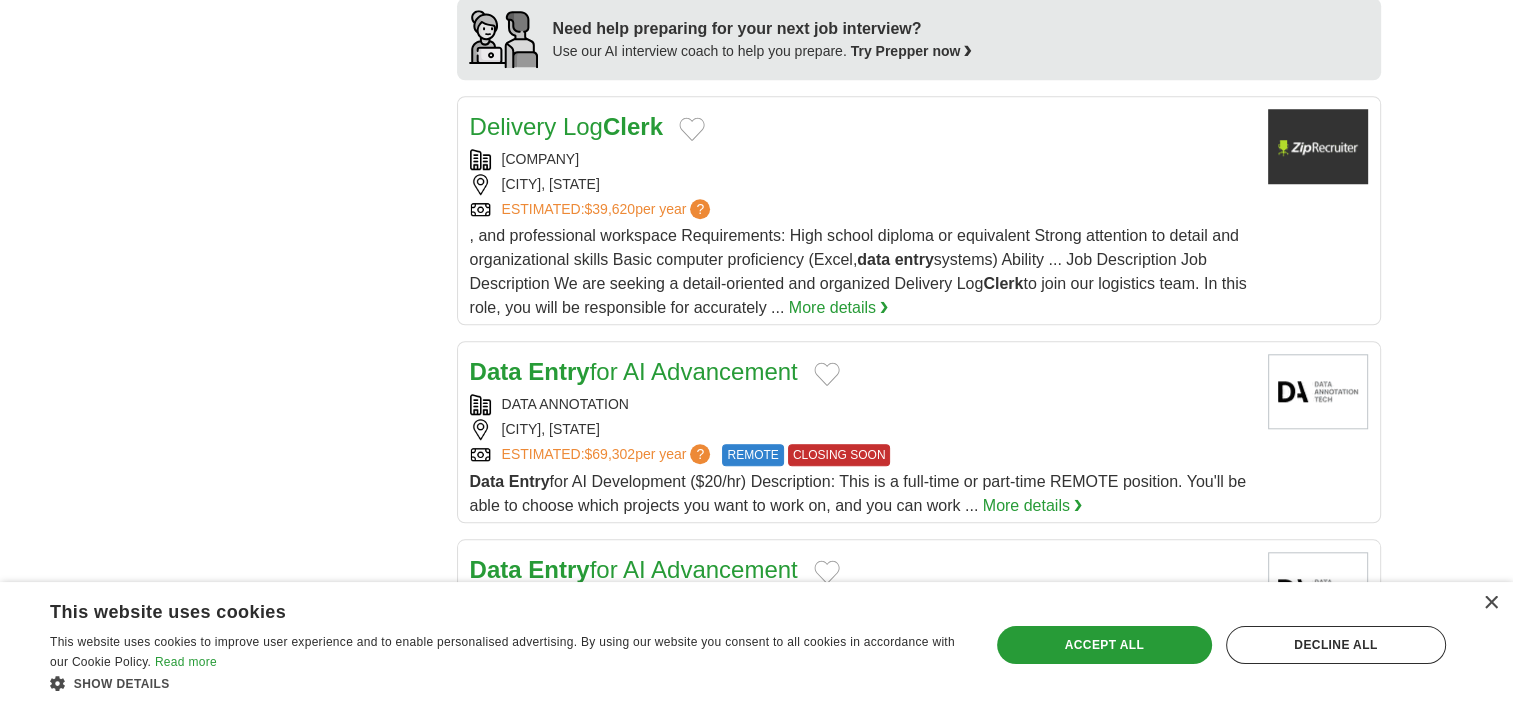 scroll, scrollTop: 1747, scrollLeft: 0, axis: vertical 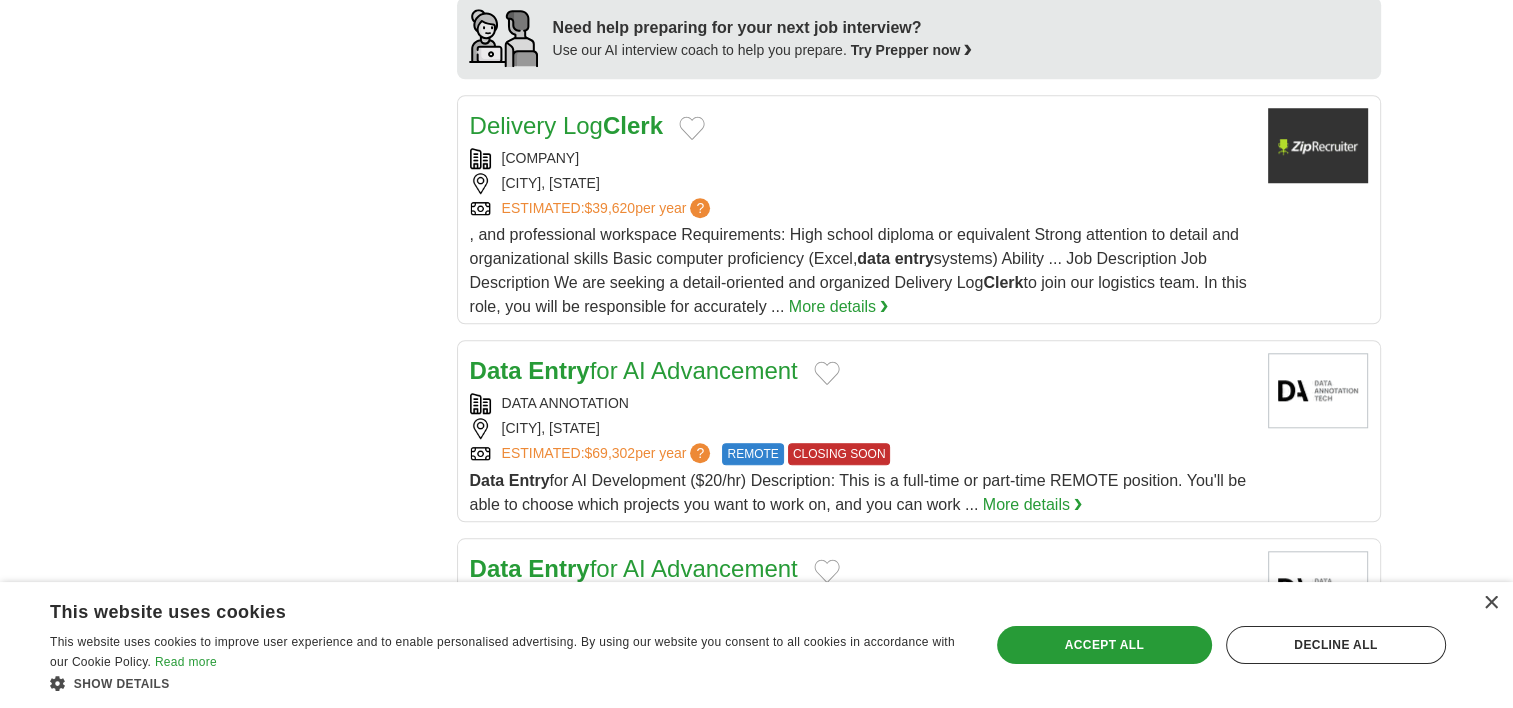 click on ", and professional workspace Requirements: High school diploma or equivalent Strong attention to detail and organizational skills Basic computer proficiency (Excel,  data   entry  systems) Ability ... Job Description Job Description We are seeking a detail-oriented and organized Delivery Log  Clerk  to join our logistics team. In this role, you will be responsible for accurately ..." at bounding box center [858, 270] 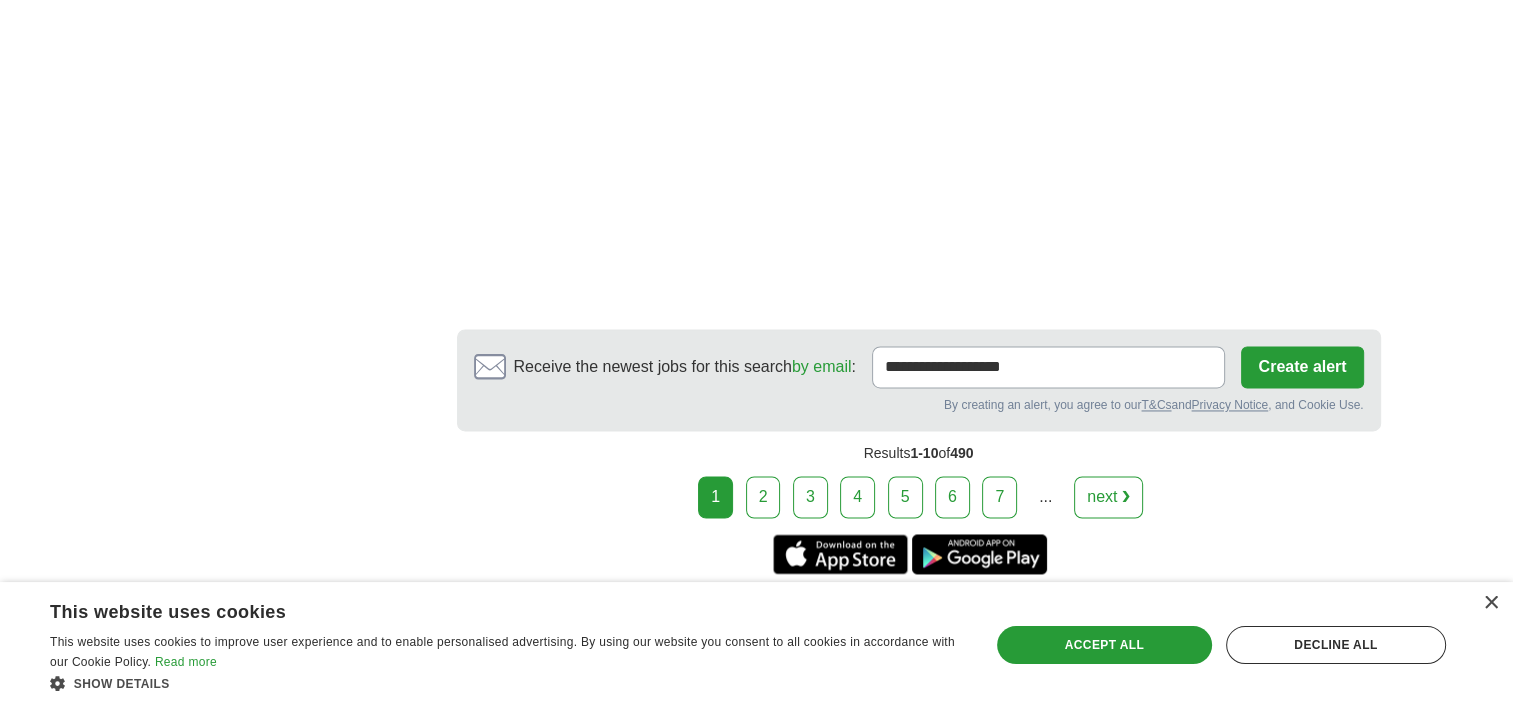 scroll, scrollTop: 3032, scrollLeft: 0, axis: vertical 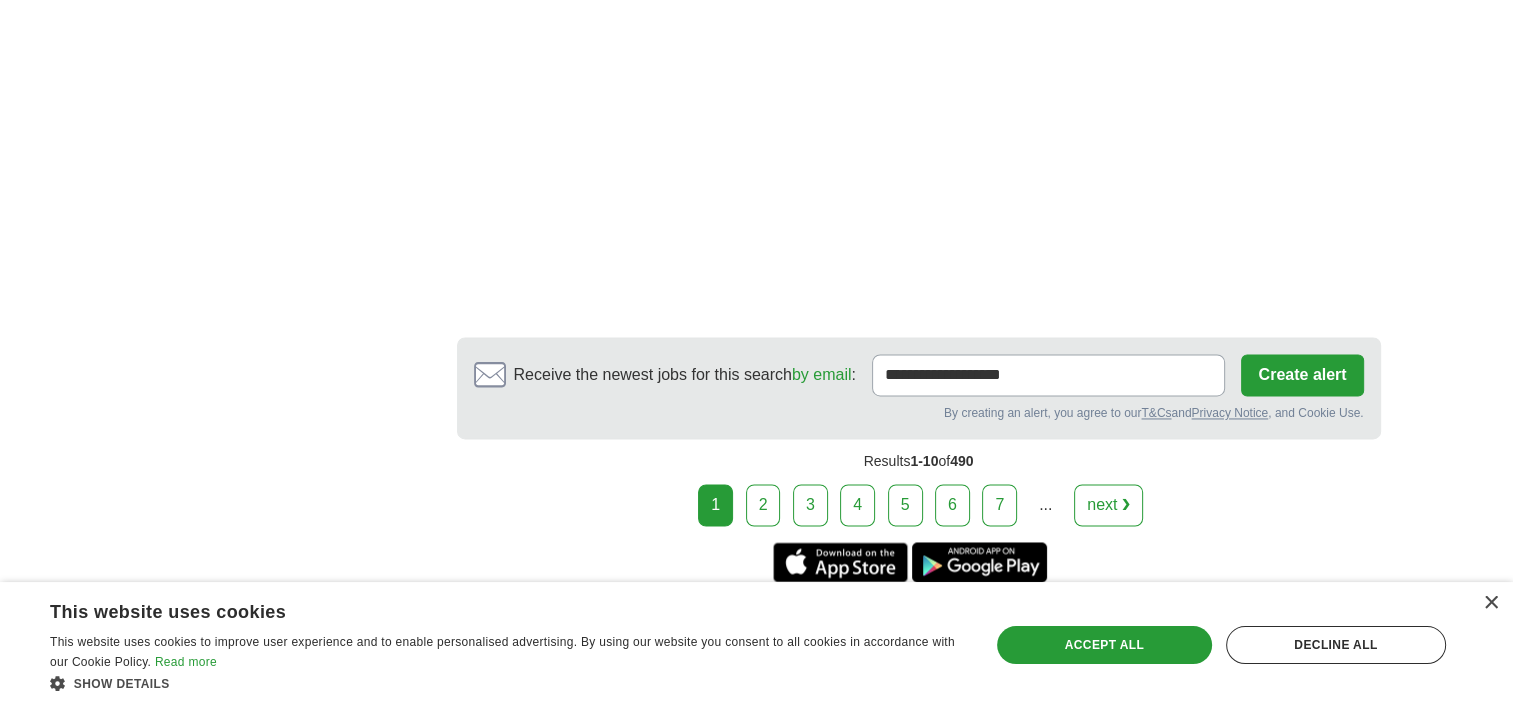 click on "2" at bounding box center (763, 505) 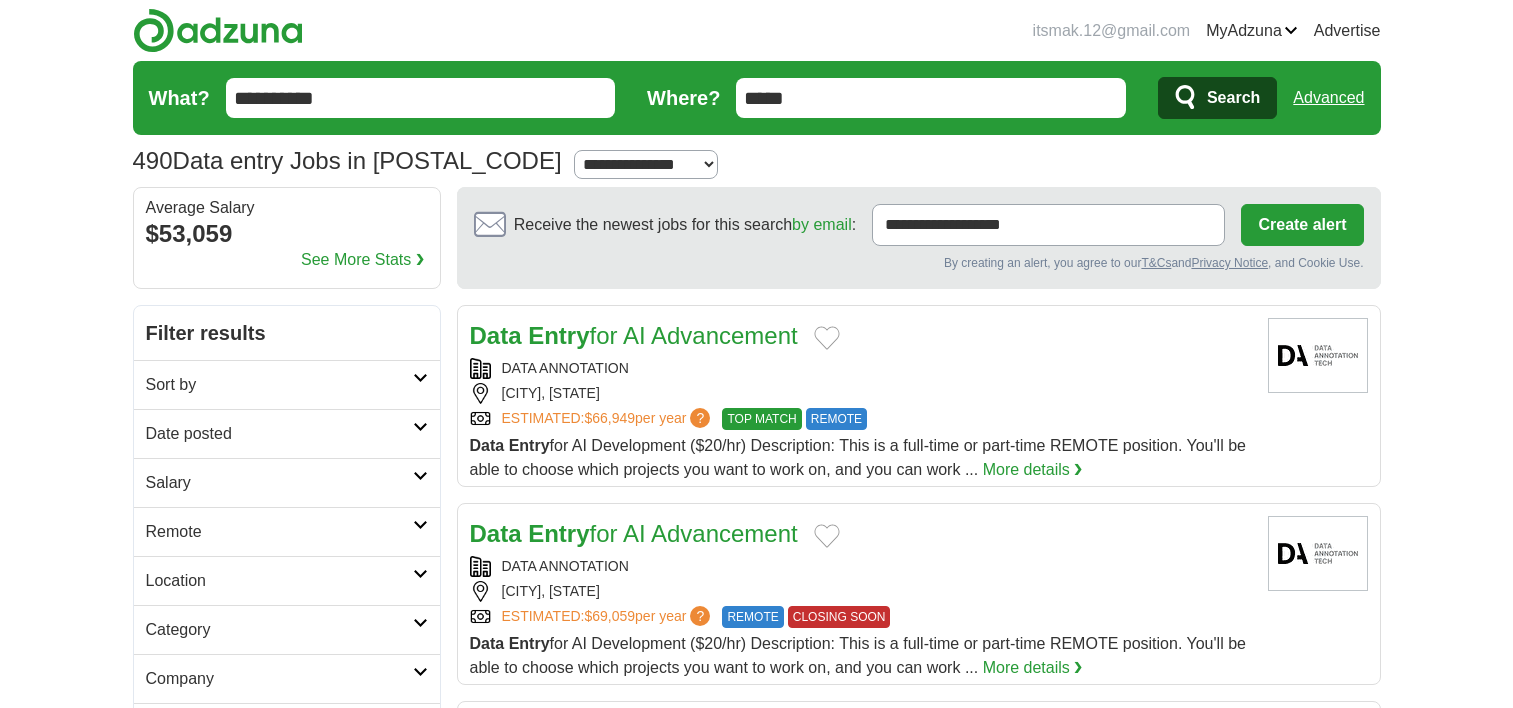 scroll, scrollTop: 0, scrollLeft: 0, axis: both 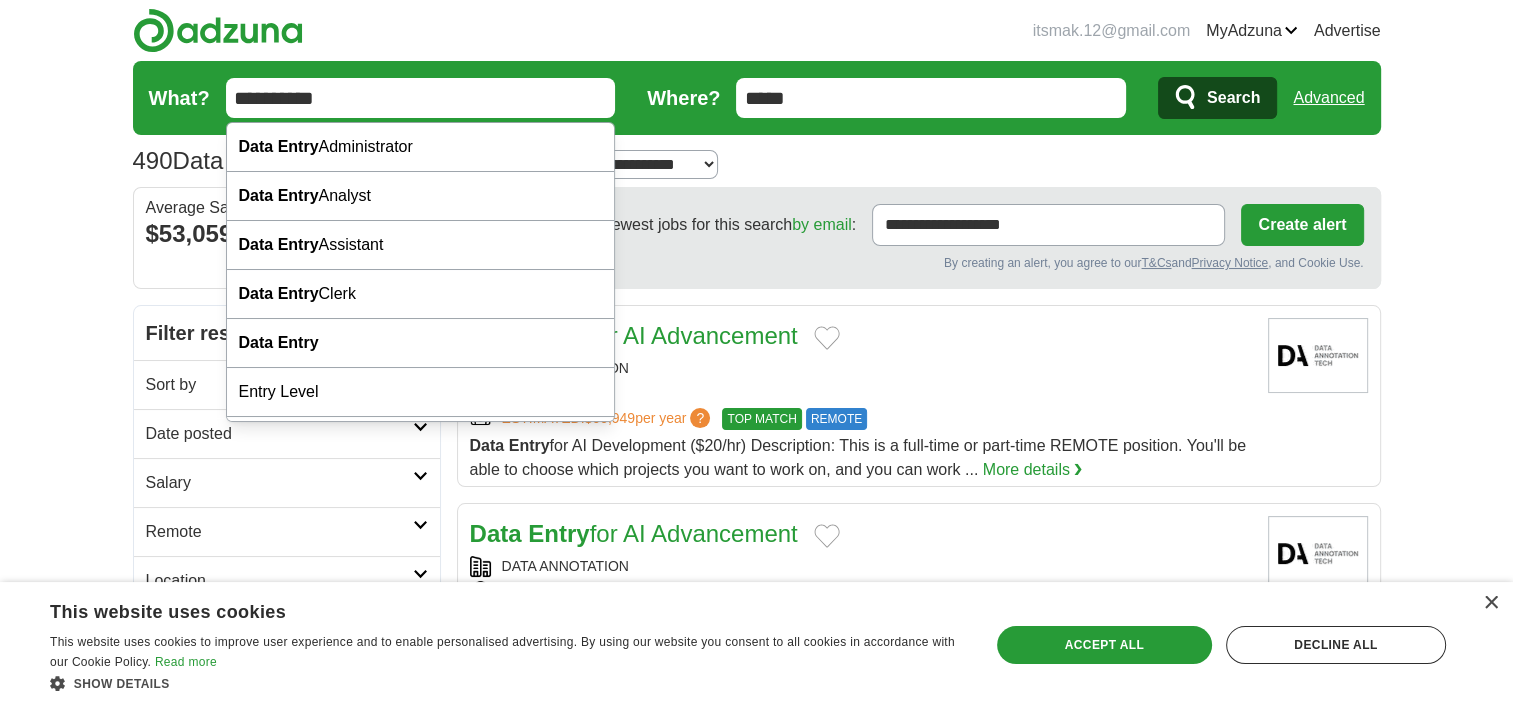 click on "**********" at bounding box center [421, 98] 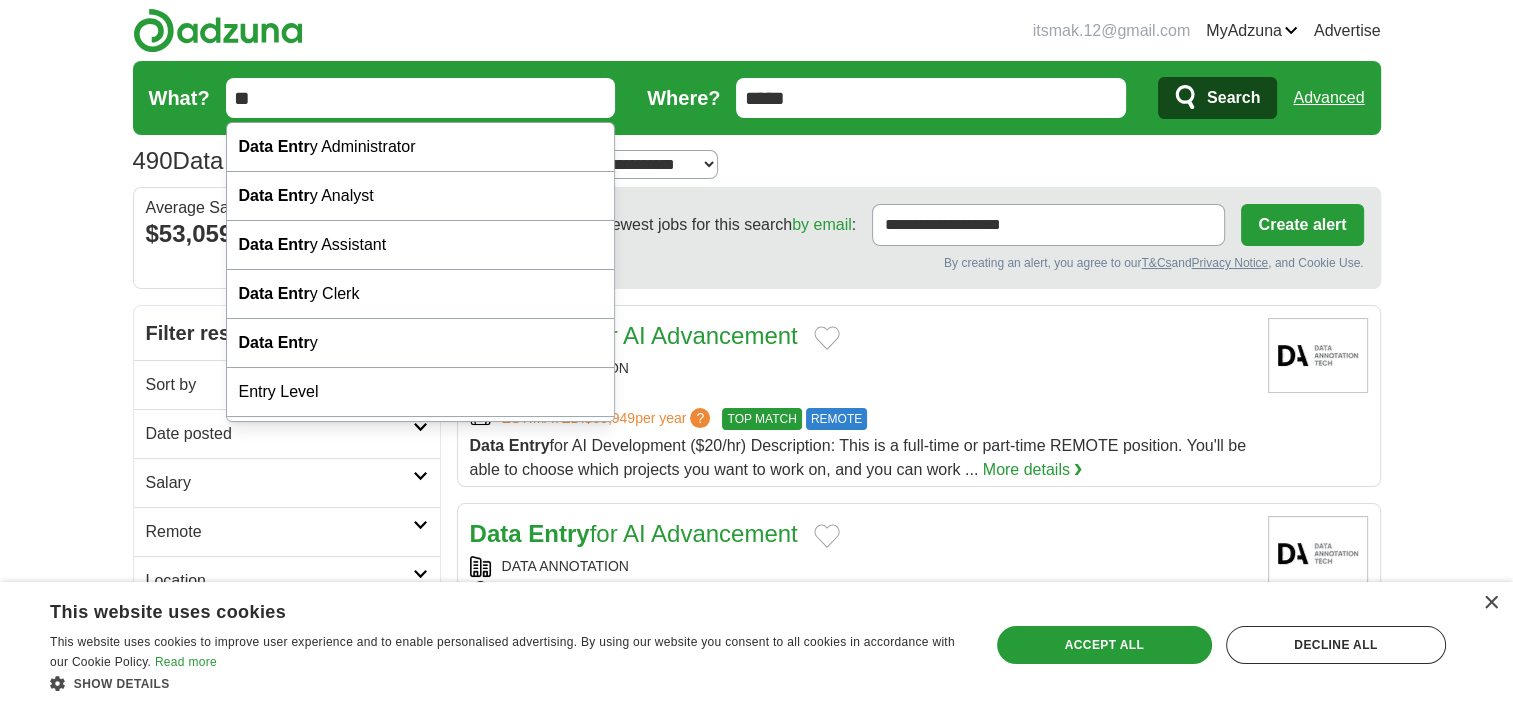 type on "*" 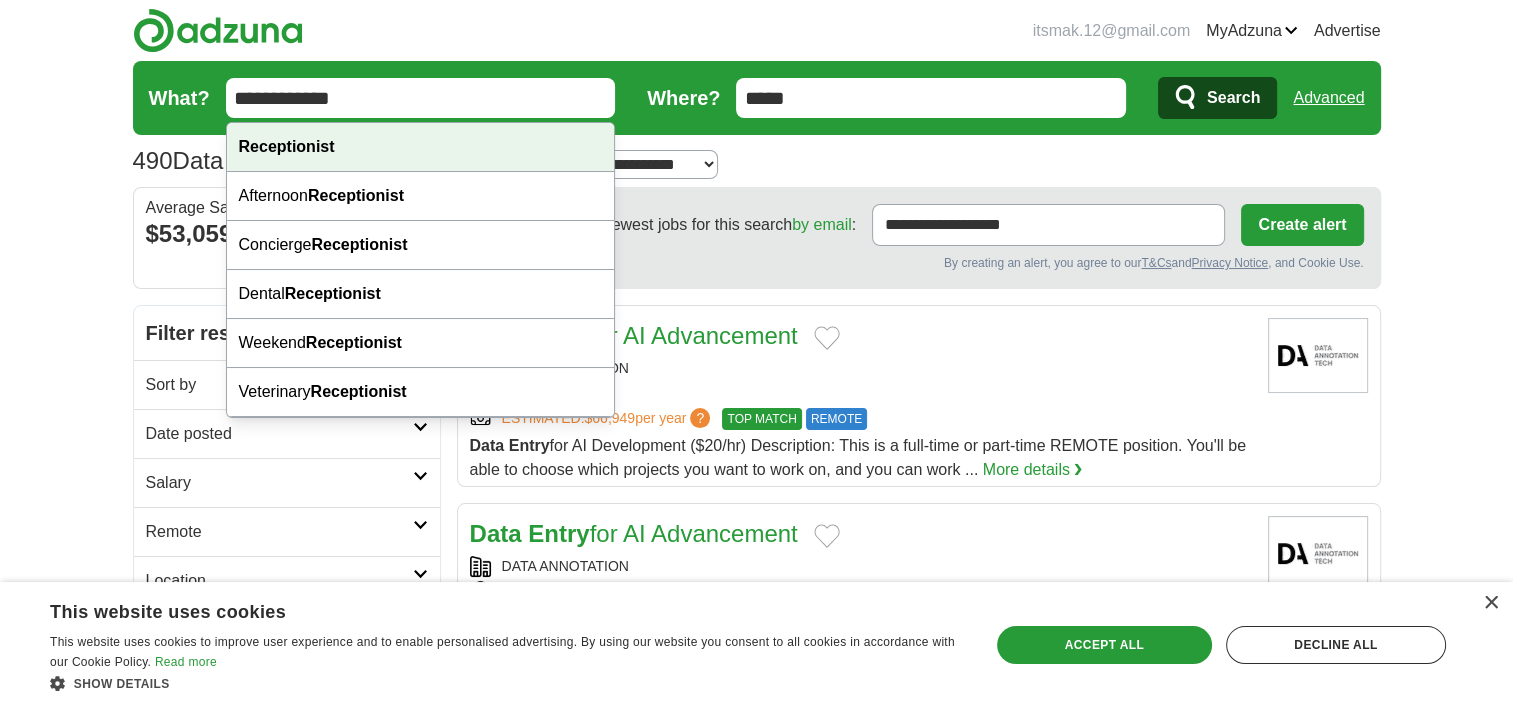 type on "**********" 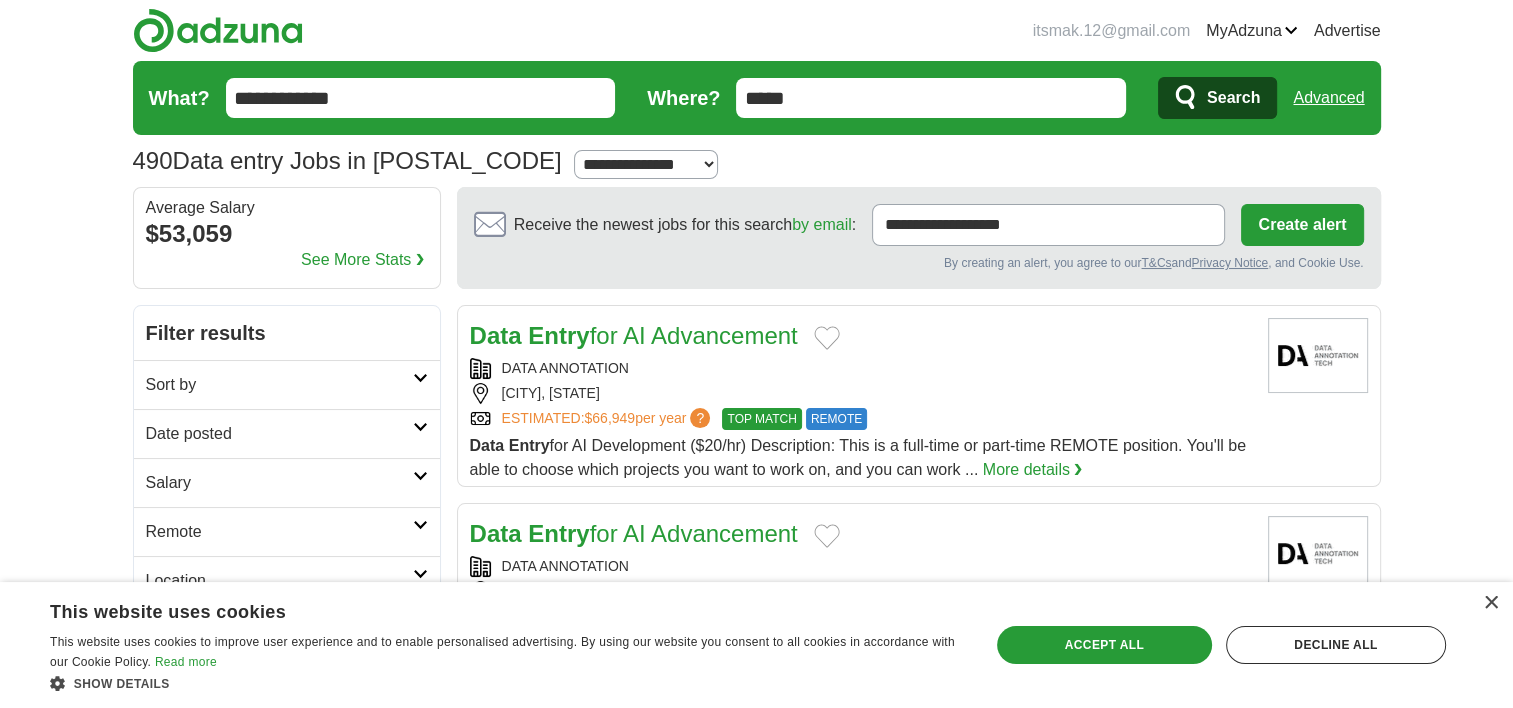 click 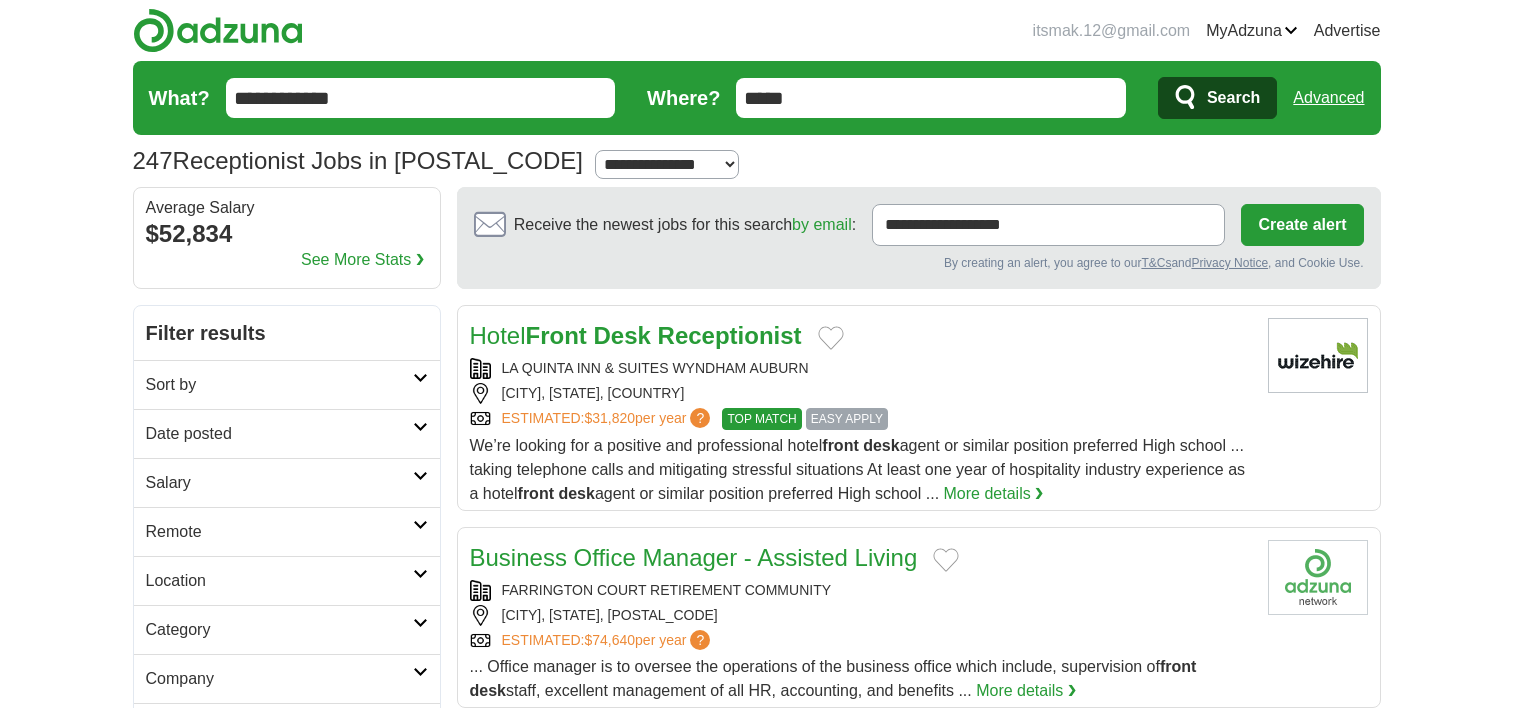 scroll, scrollTop: 0, scrollLeft: 0, axis: both 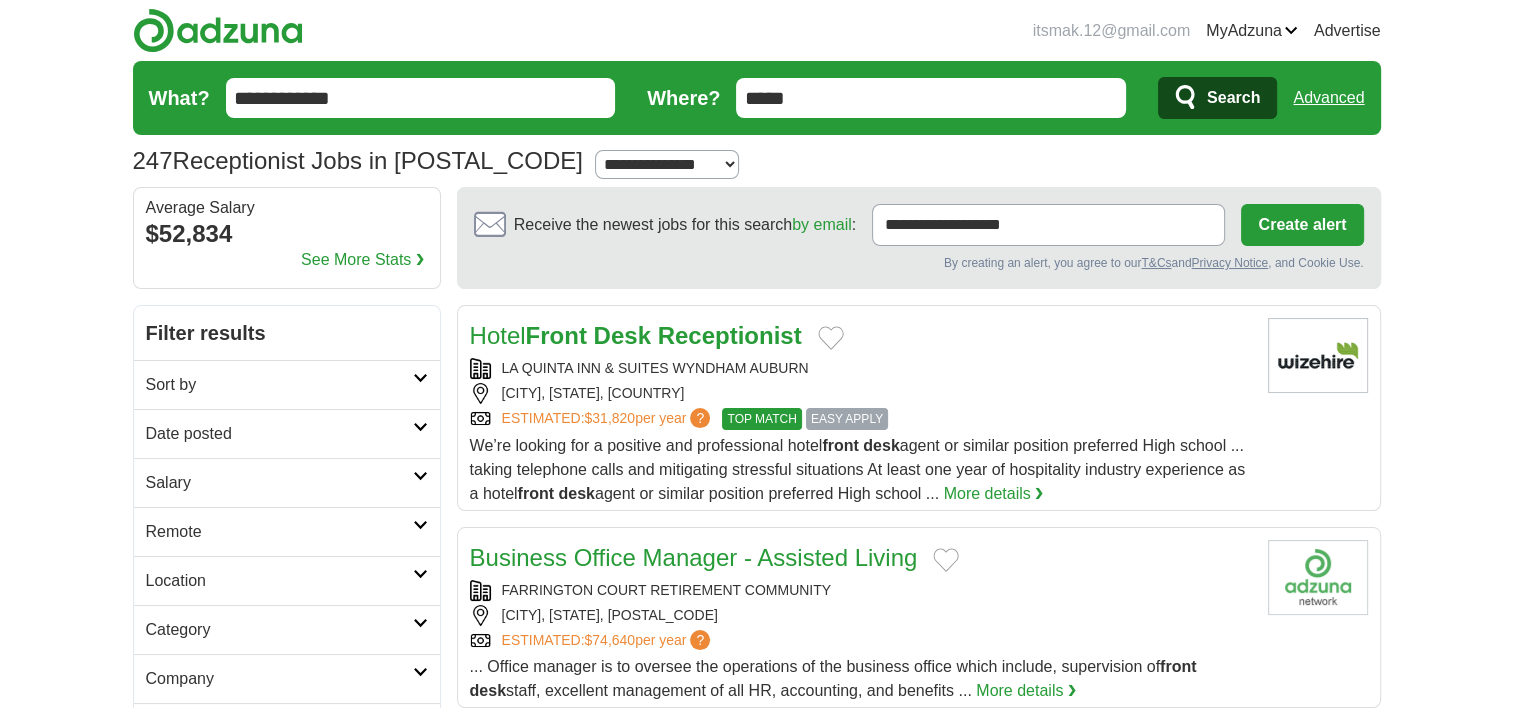 click on "*****" at bounding box center (931, 98) 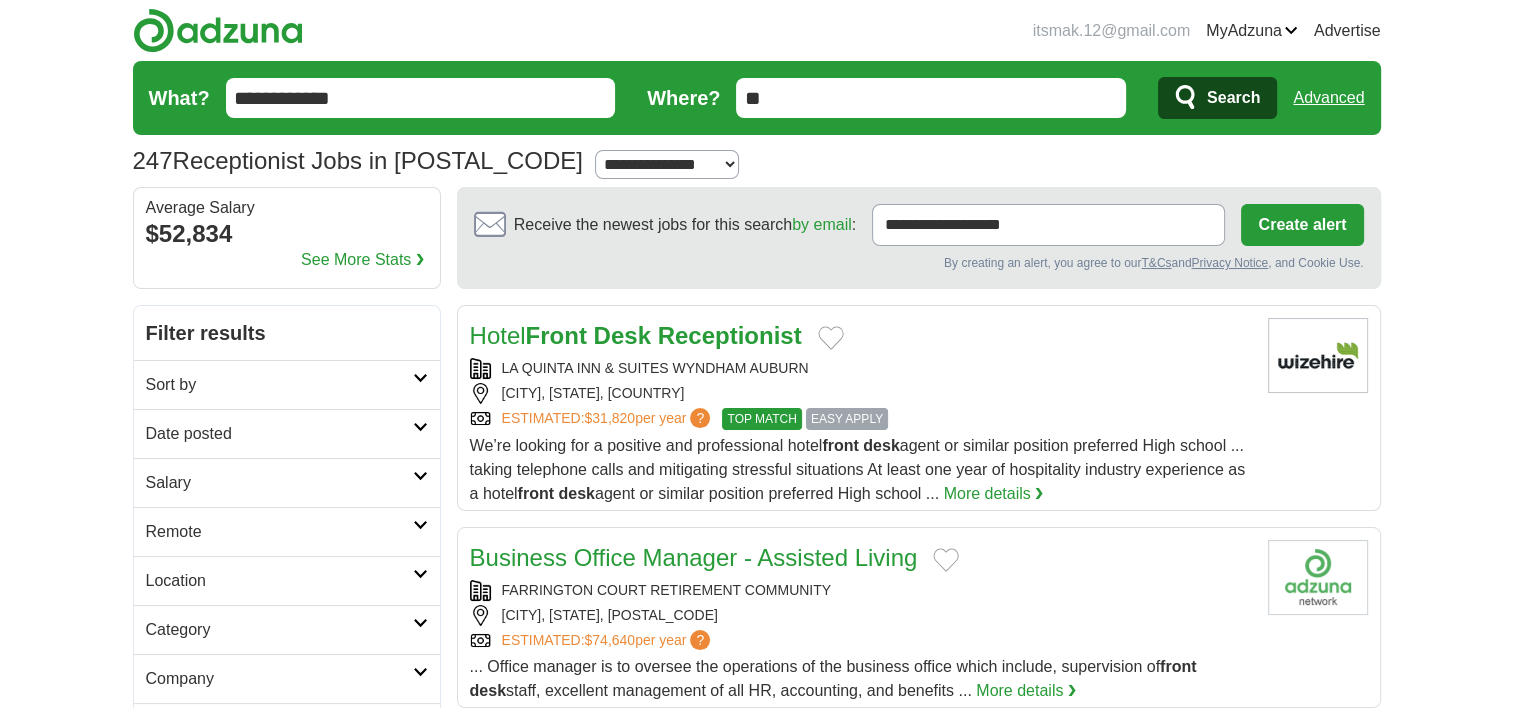 type on "*" 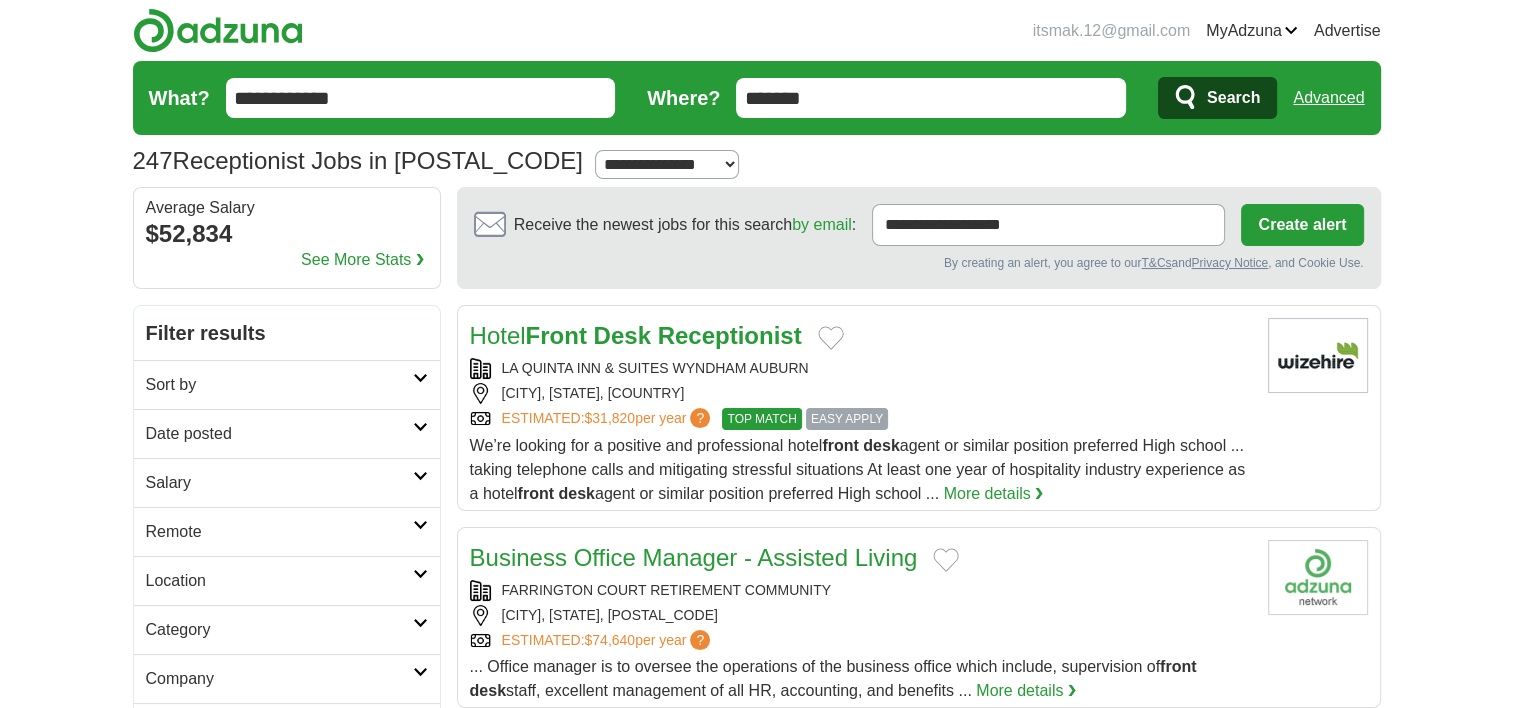 type on "*******" 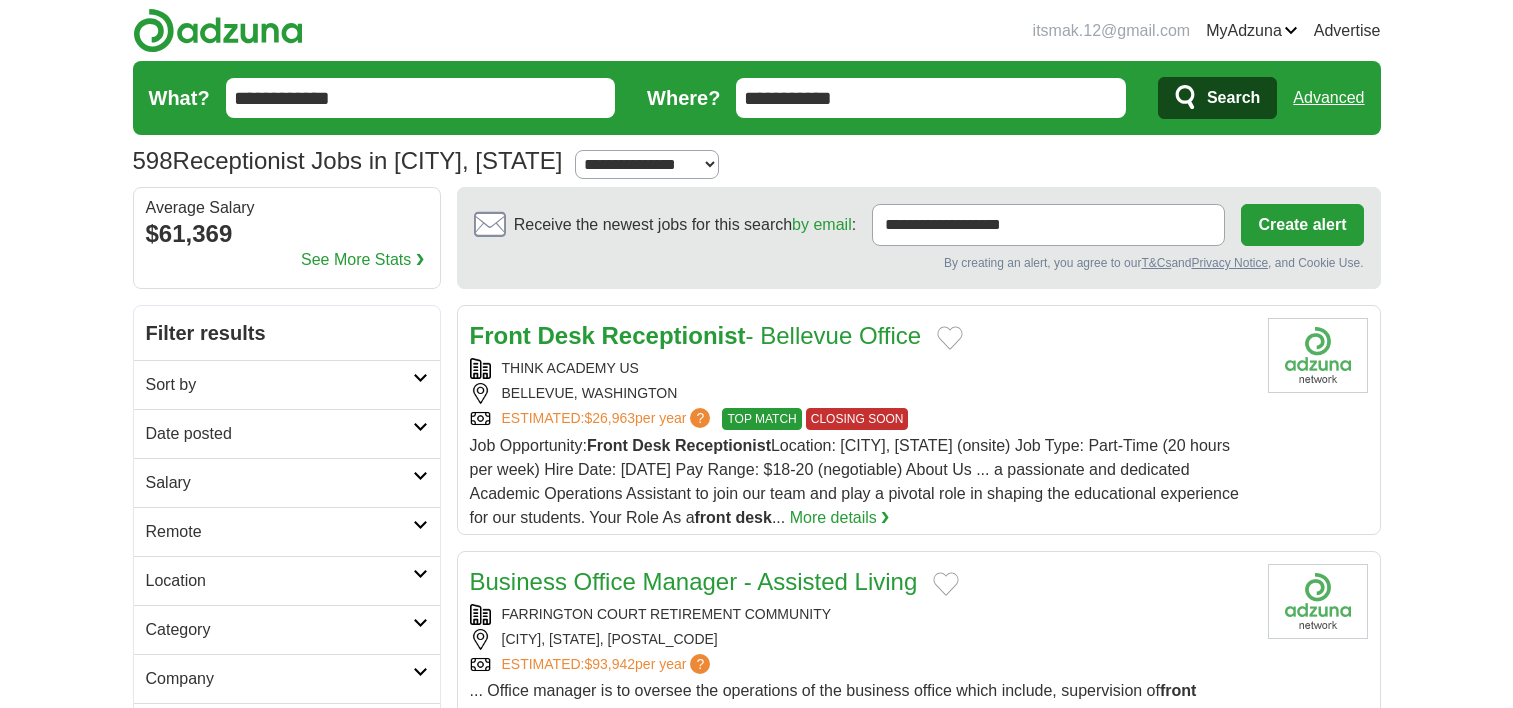 scroll, scrollTop: 0, scrollLeft: 0, axis: both 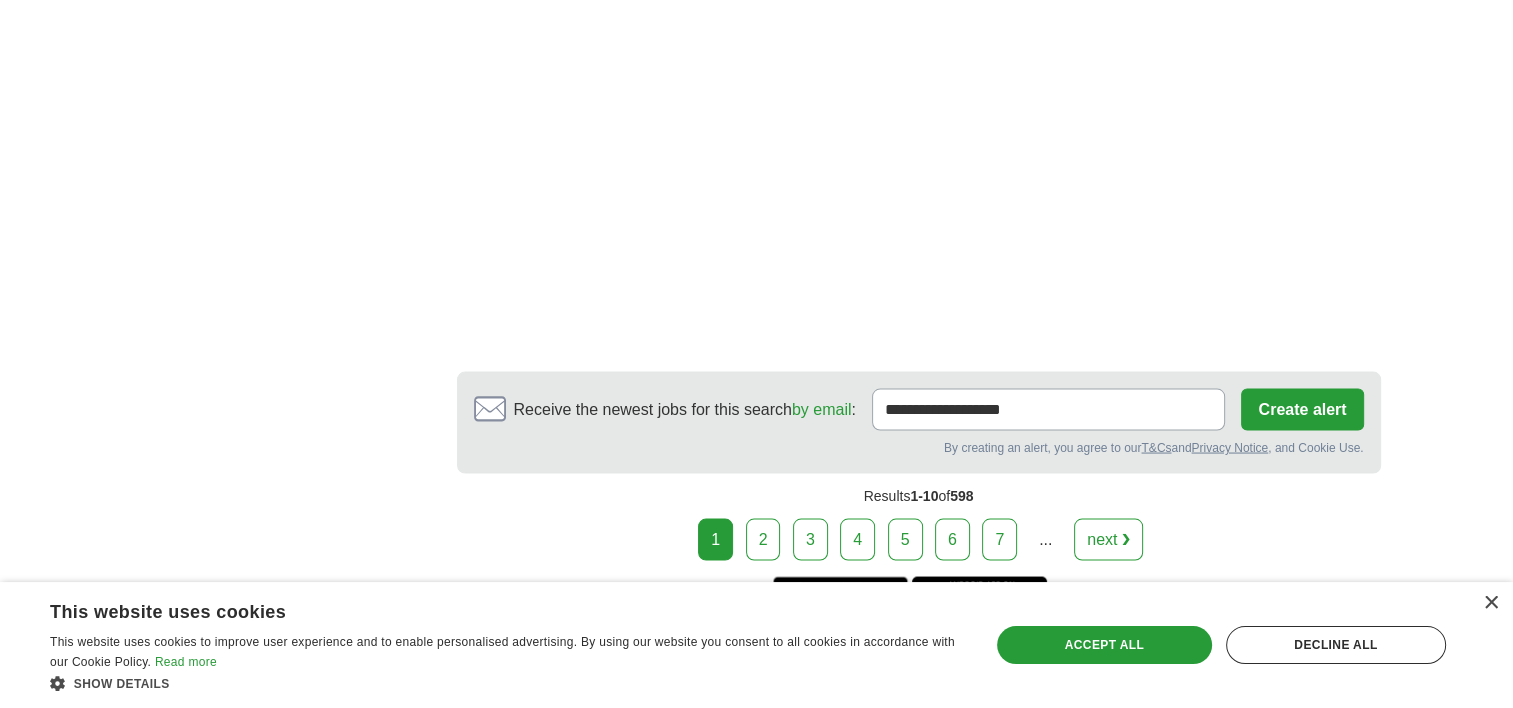 click on "2" at bounding box center [763, 539] 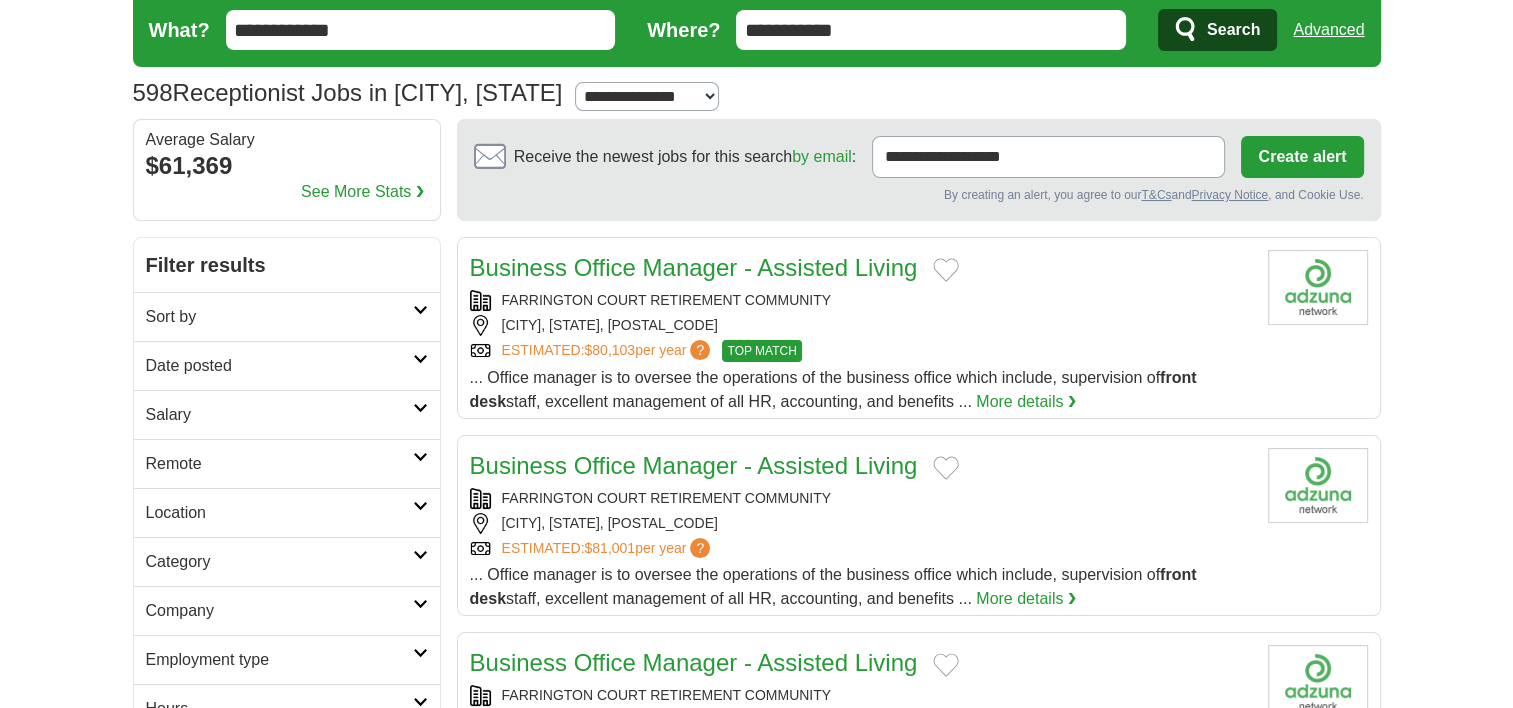scroll, scrollTop: 224, scrollLeft: 0, axis: vertical 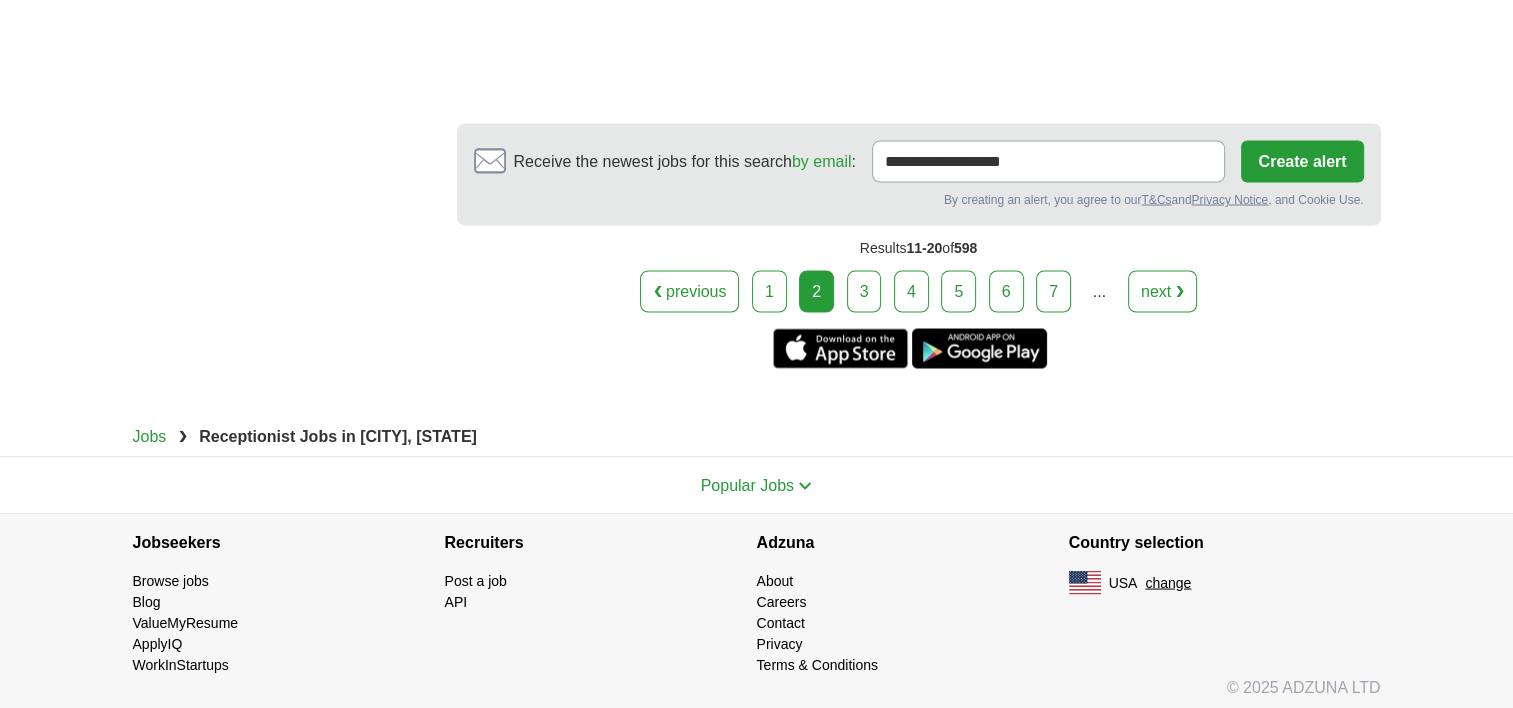 click on "3" at bounding box center (864, 291) 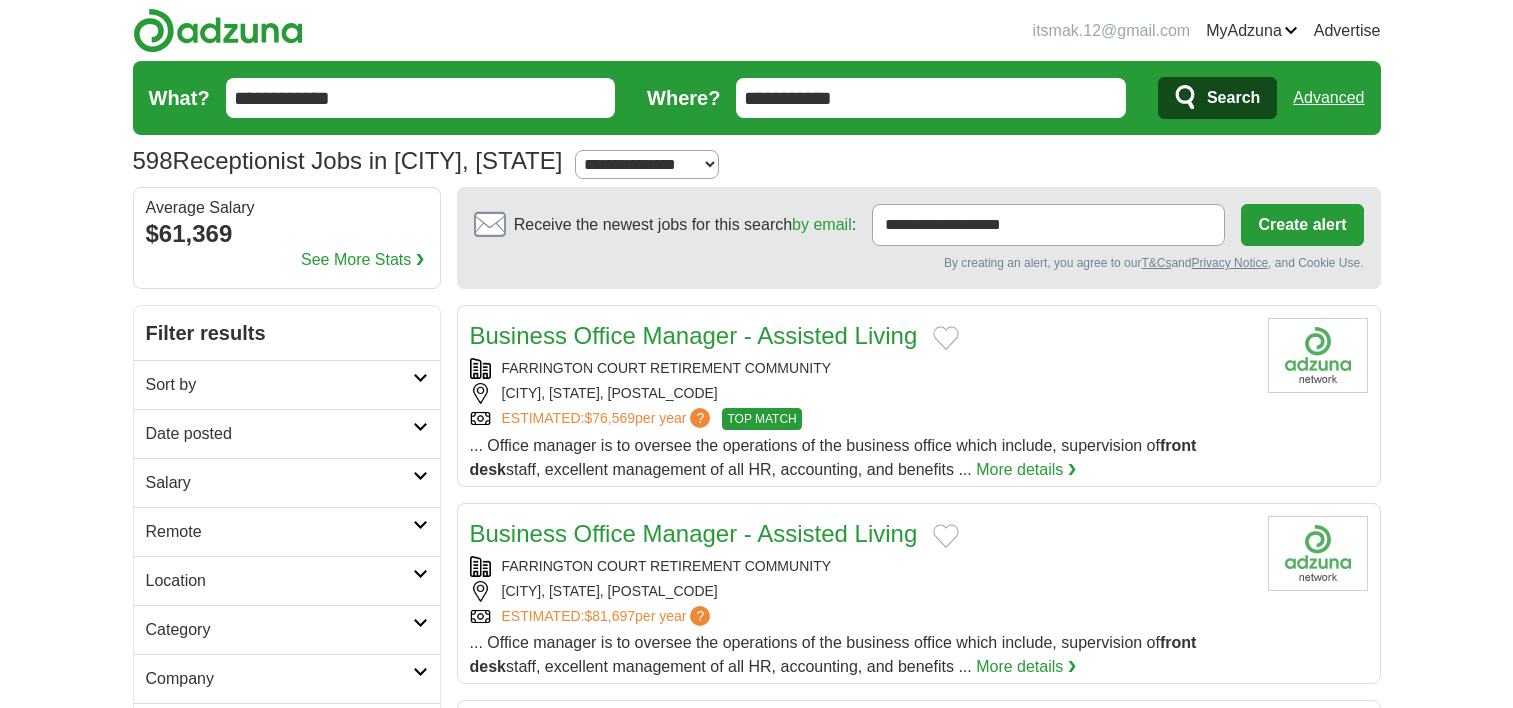 scroll, scrollTop: 0, scrollLeft: 0, axis: both 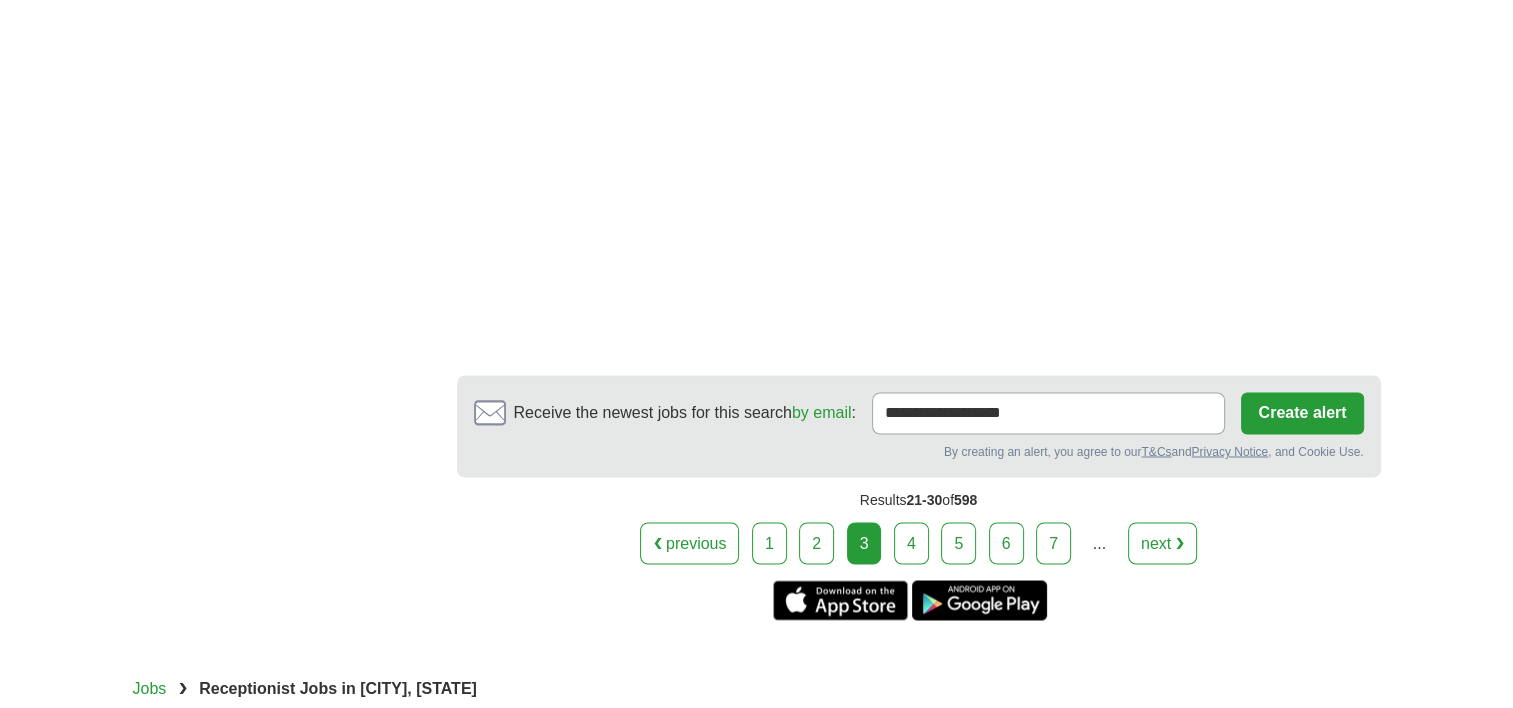 click on "4" at bounding box center (911, 543) 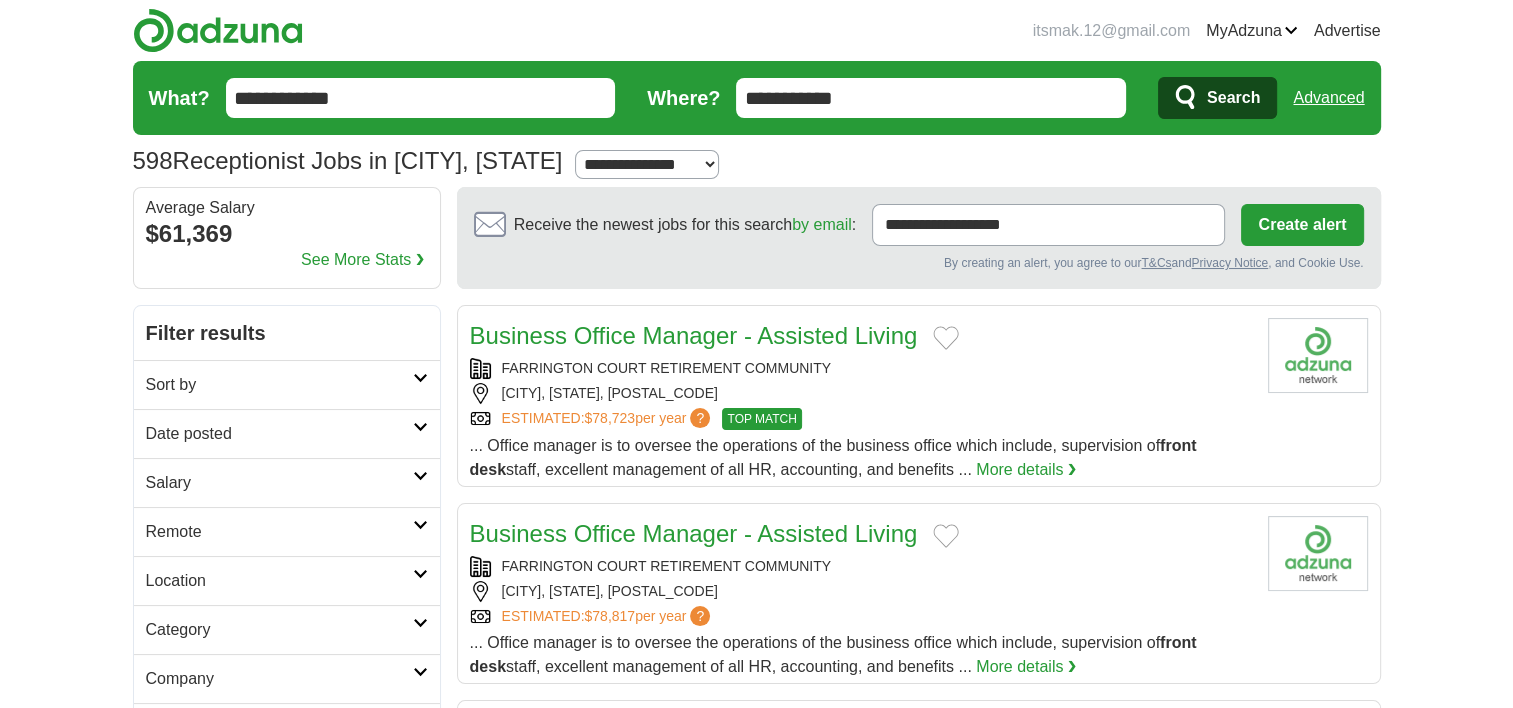 scroll, scrollTop: 627, scrollLeft: 0, axis: vertical 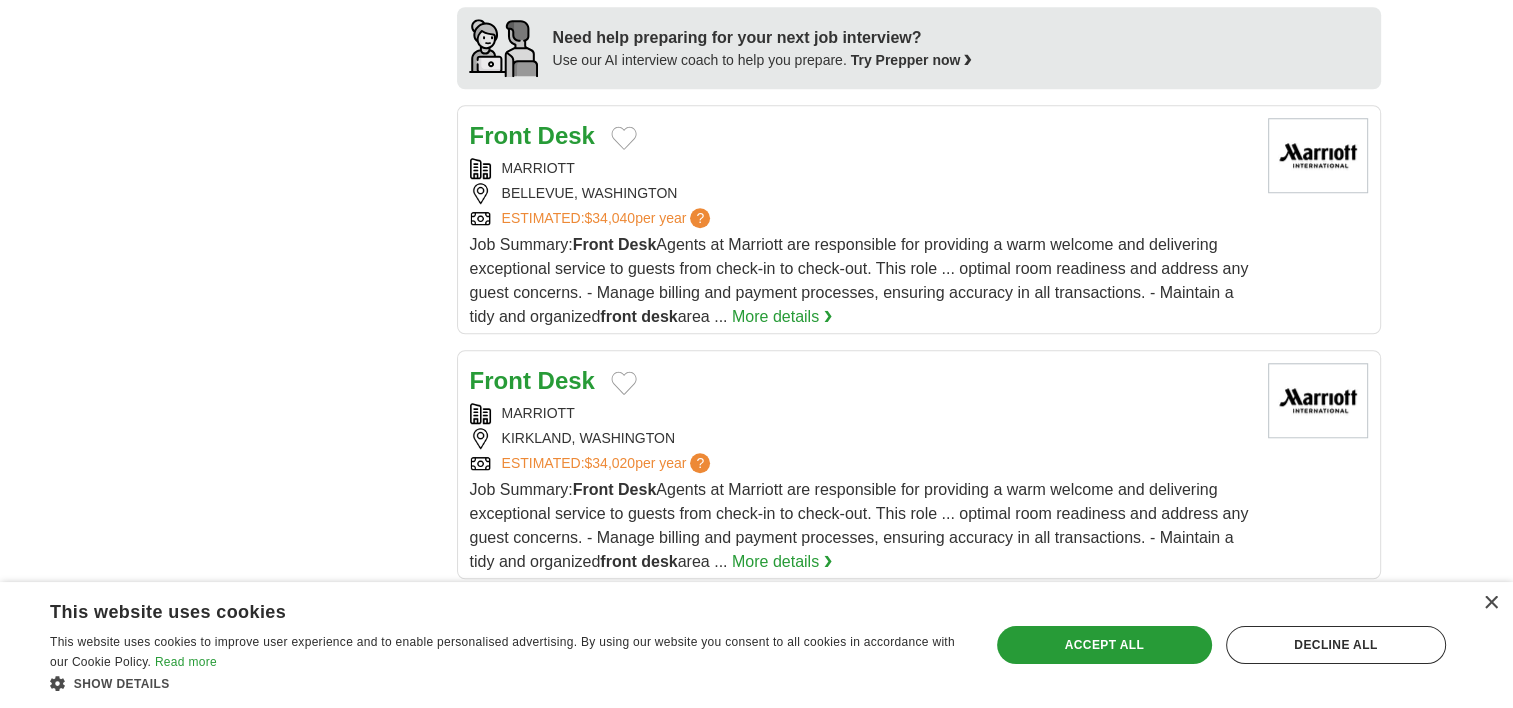 click on "Job Summary:  Front   Desk  Agents at Marriott are responsible for providing a warm welcome and delivering exceptional service to guests from check-in to check-out. This role ...  optimal room readiness and address any guest concerns. - Manage billing and payment processes, ensuring accuracy in all transactions. - Maintain a tidy and organized  front   desk  area ...
More details ❯" at bounding box center (861, 281) 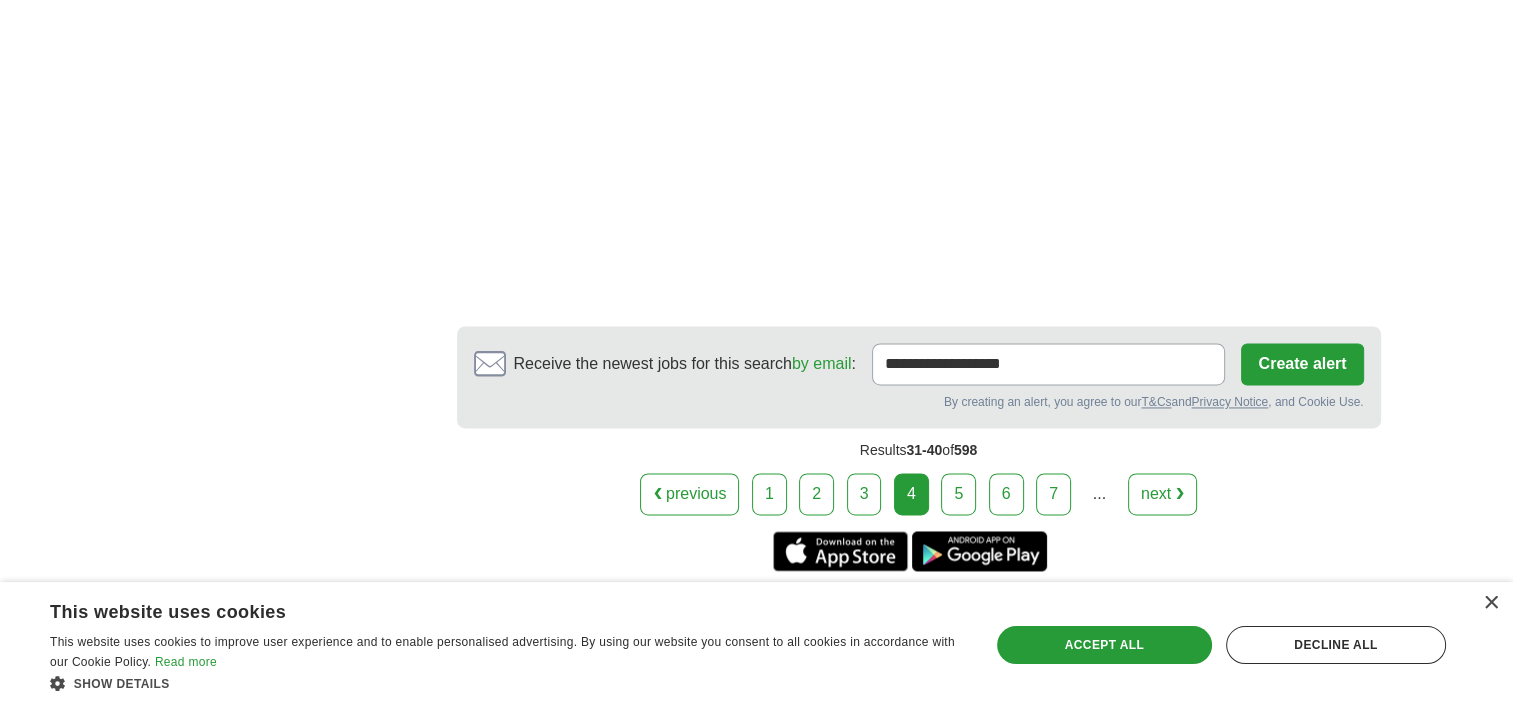 scroll, scrollTop: 3012, scrollLeft: 0, axis: vertical 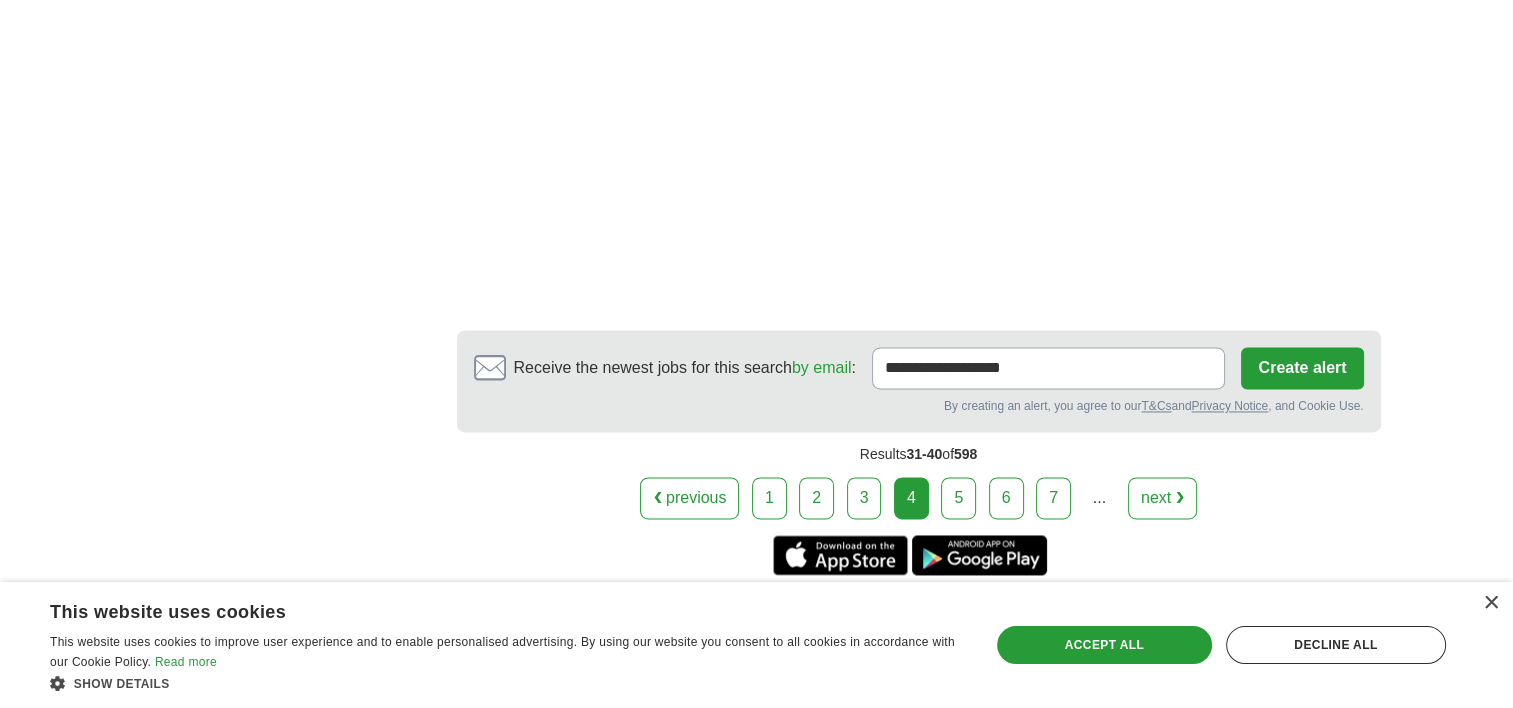 click on "5" at bounding box center [958, 498] 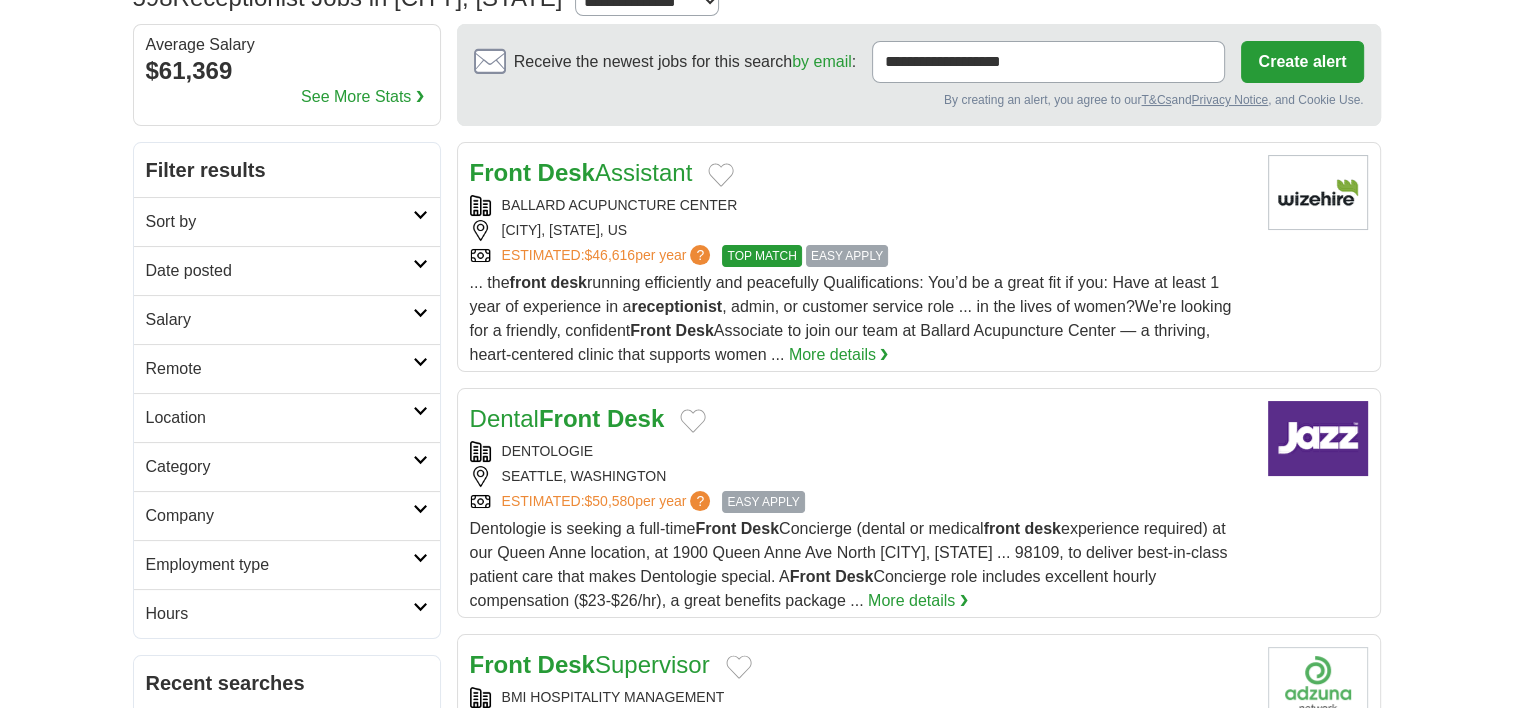 scroll, scrollTop: 163, scrollLeft: 0, axis: vertical 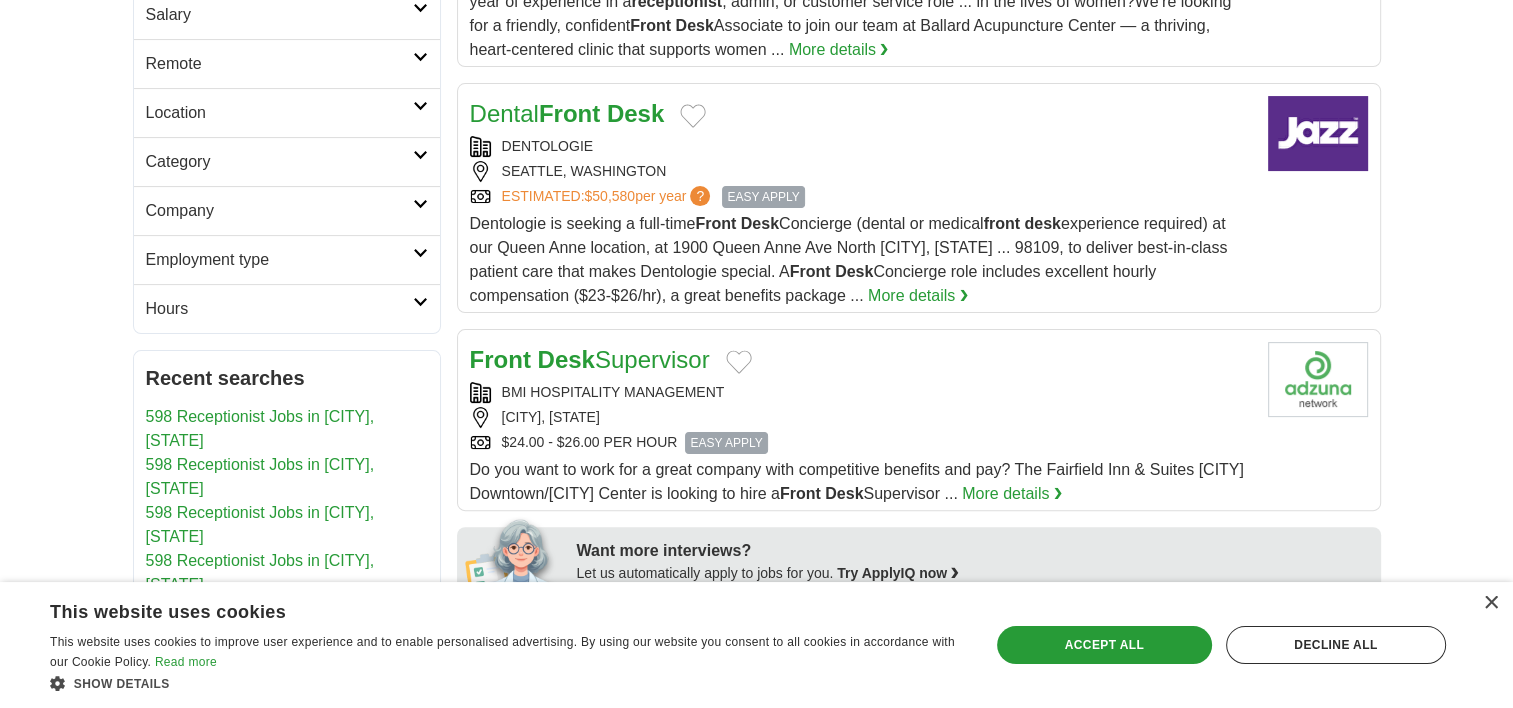 click on "ESTIMATED:
$50,580
per year
?
EASY APPLY" at bounding box center (861, 197) 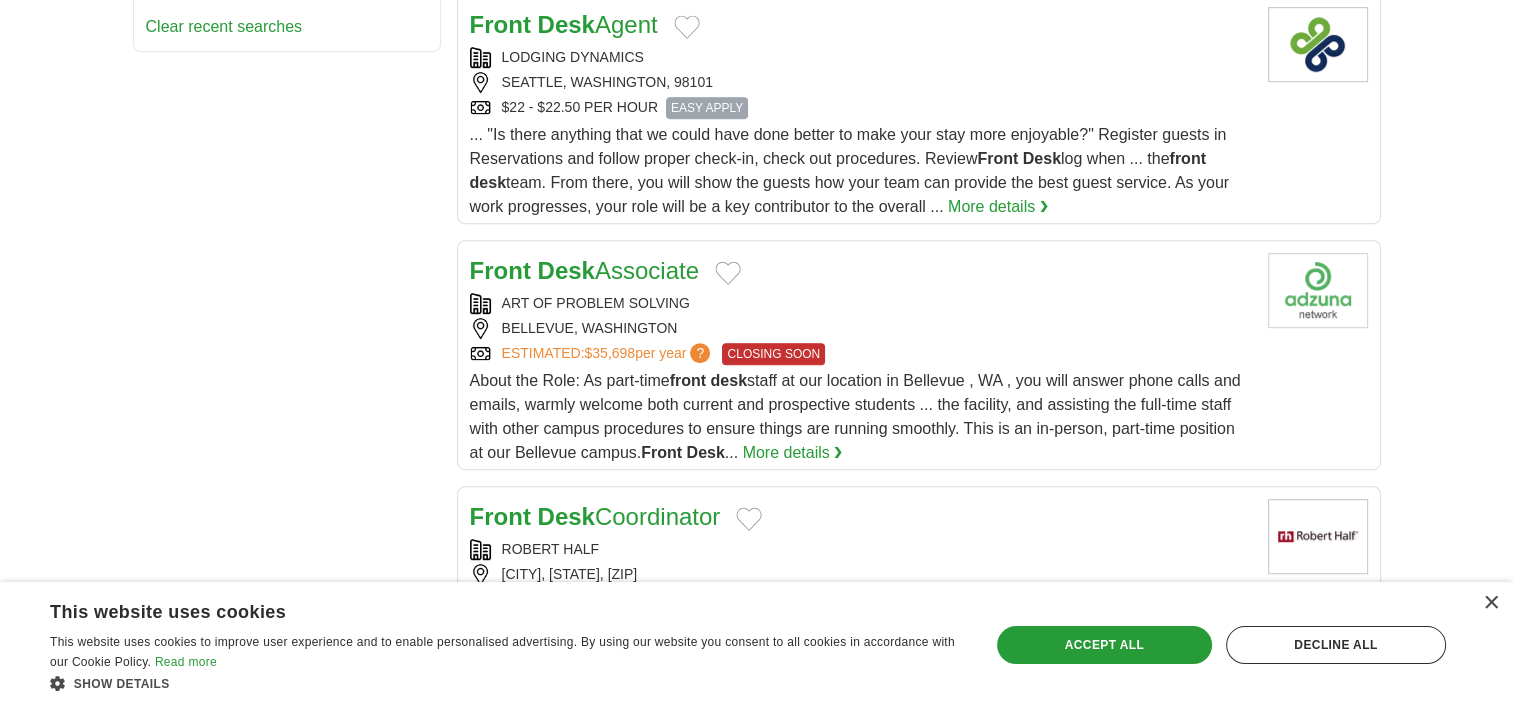 scroll, scrollTop: 1076, scrollLeft: 0, axis: vertical 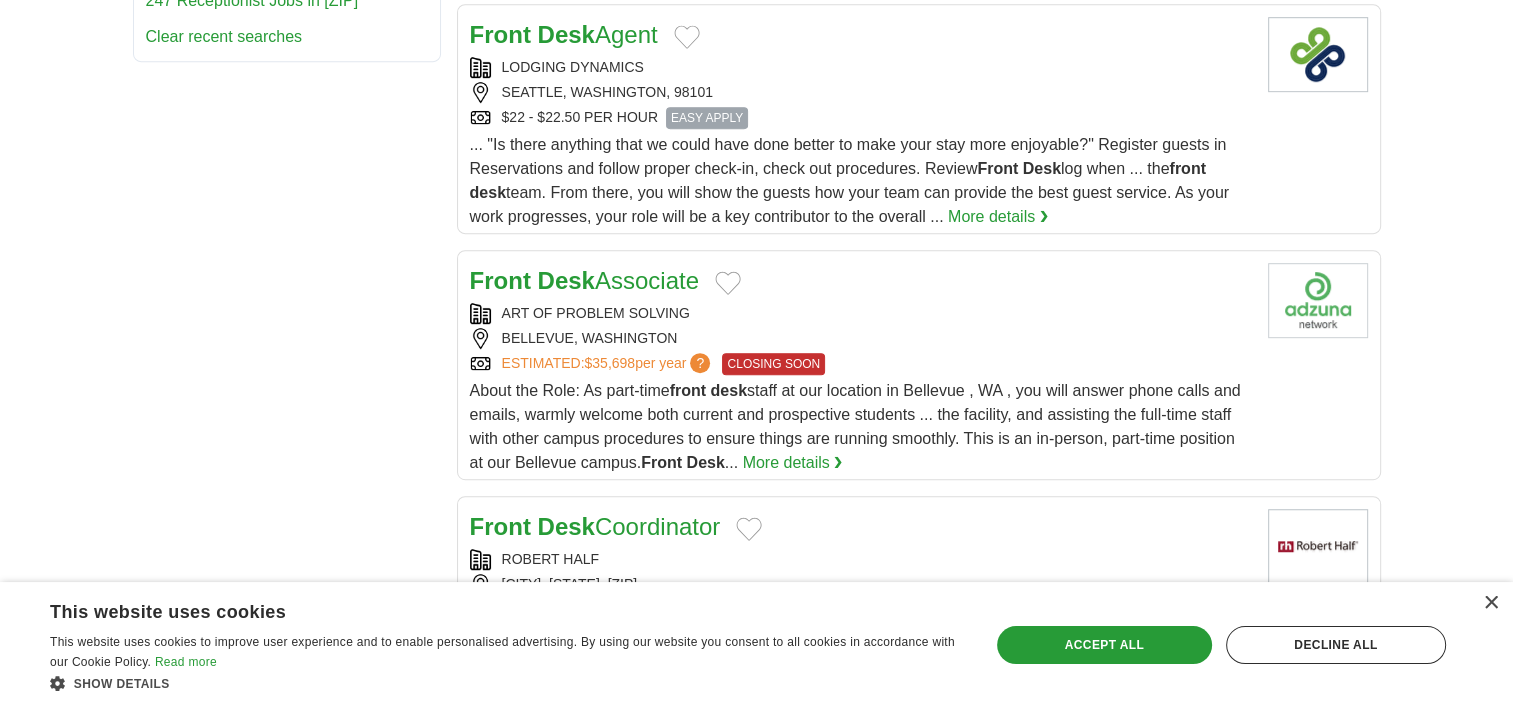 click on "$22 - $22.50 PER HOUR
EASY APPLY" at bounding box center (861, 118) 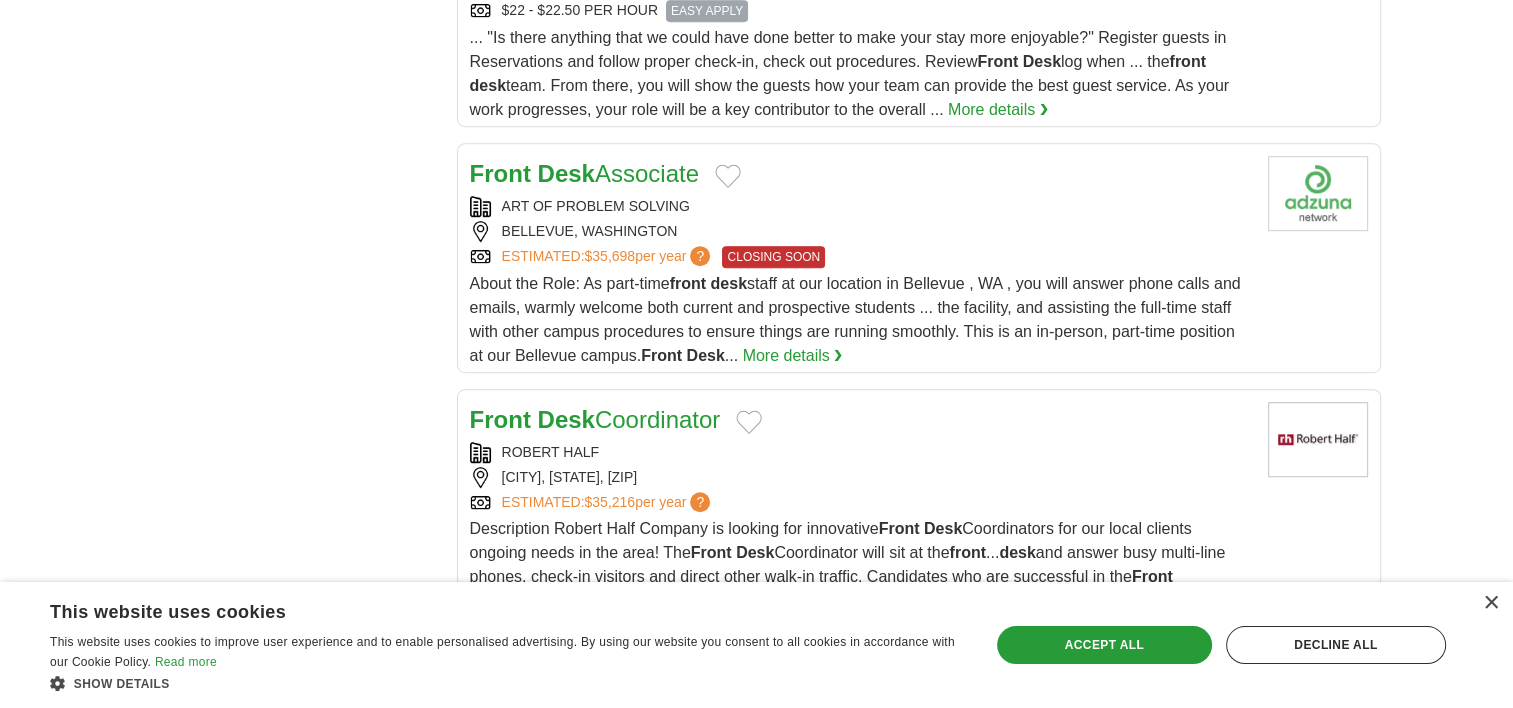 scroll, scrollTop: 1200, scrollLeft: 0, axis: vertical 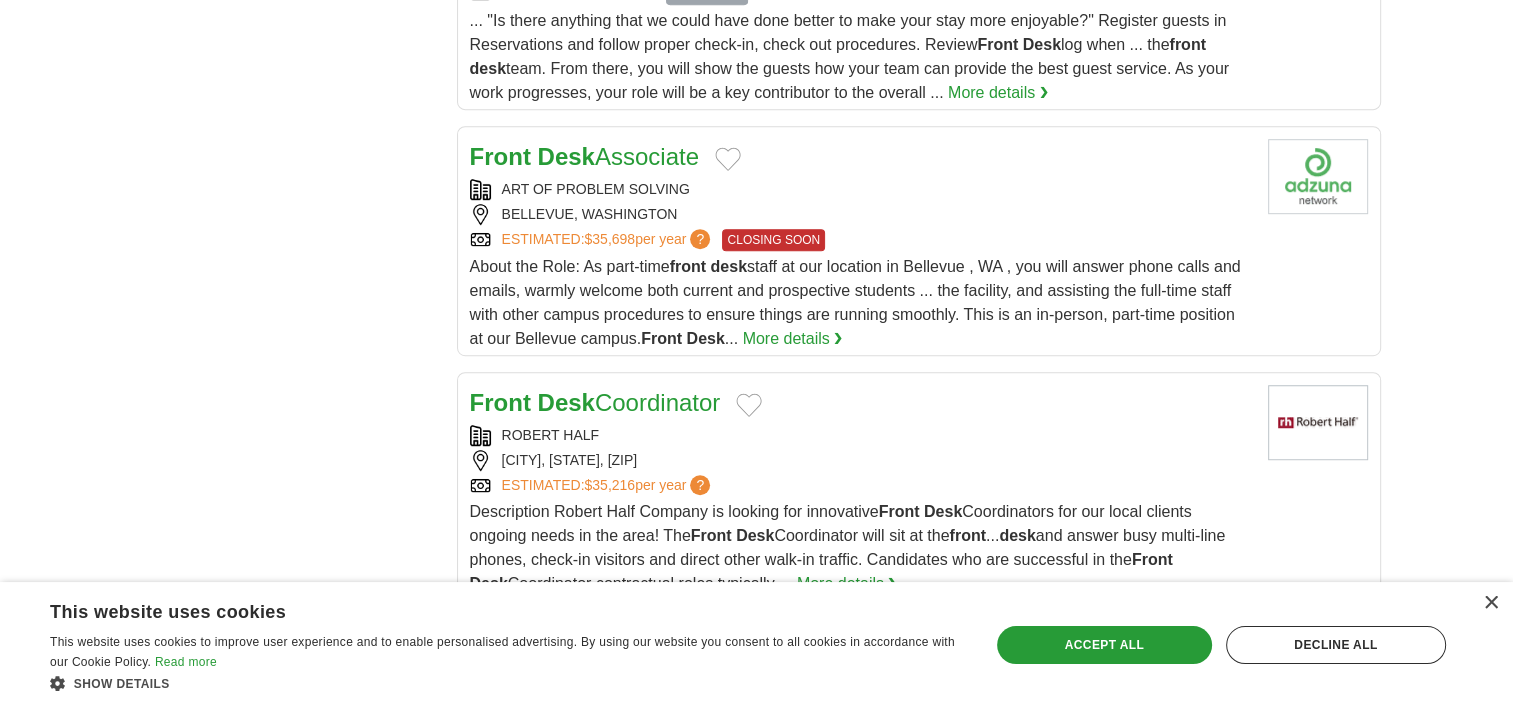 click on "BELLEVUE, WASHINGTON" at bounding box center (861, 214) 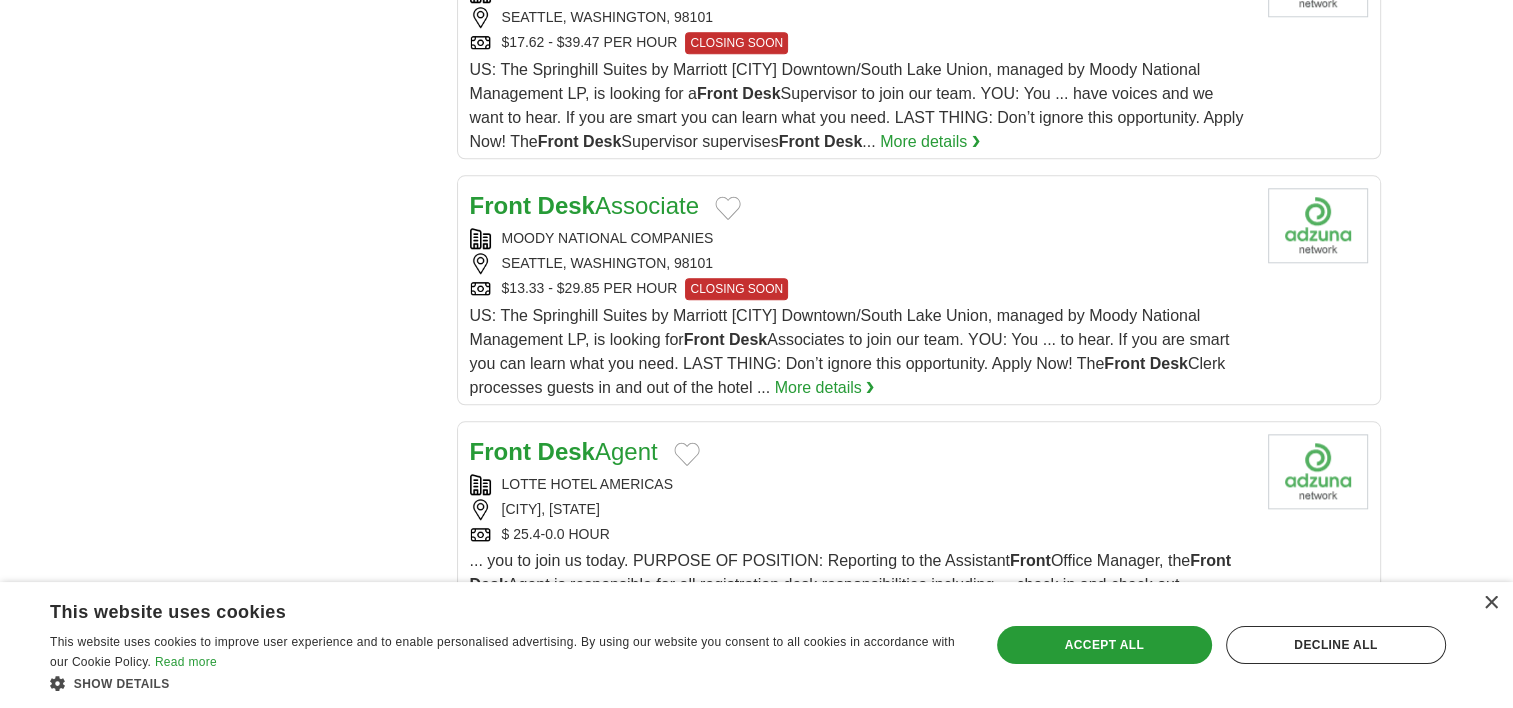 scroll, scrollTop: 1987, scrollLeft: 0, axis: vertical 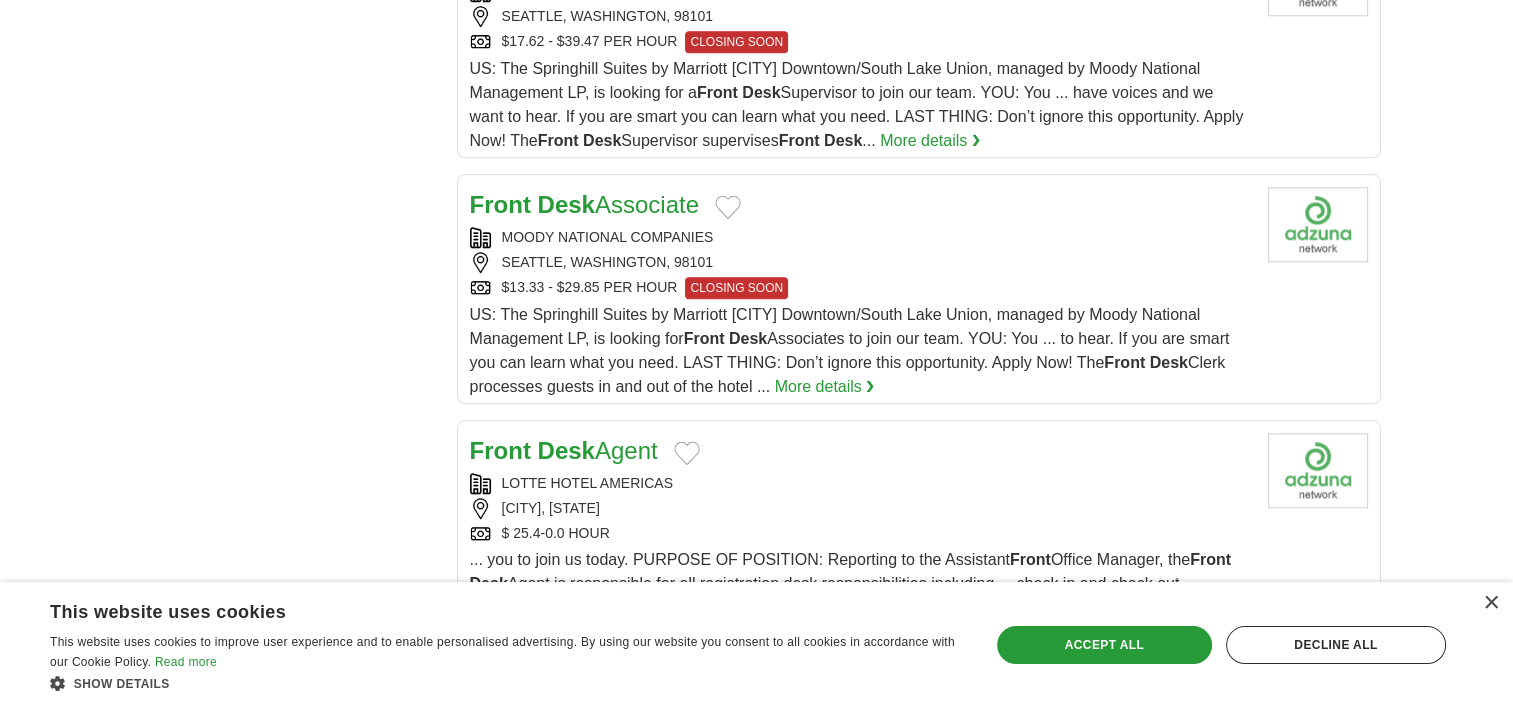 click on "Front   Desk  Associate" at bounding box center [861, 205] 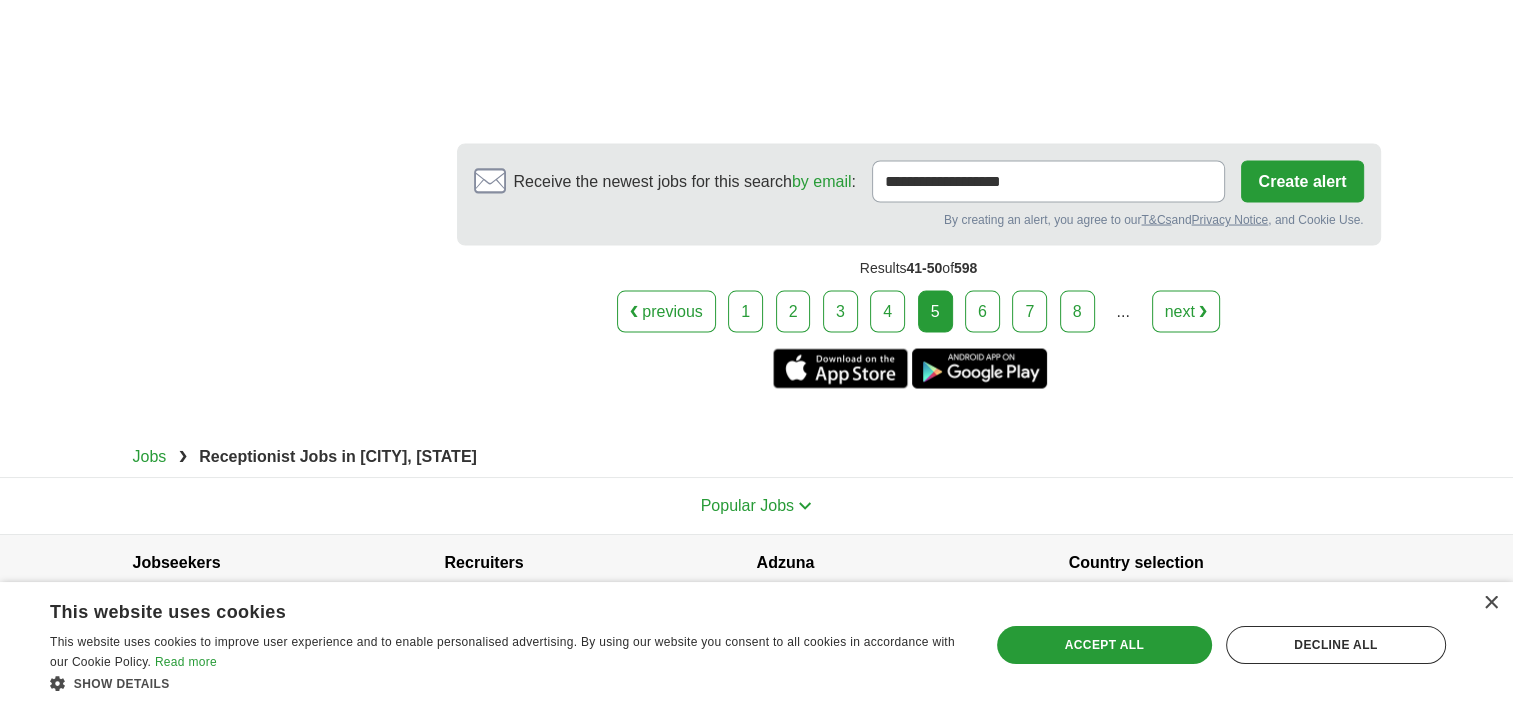 scroll, scrollTop: 3817, scrollLeft: 0, axis: vertical 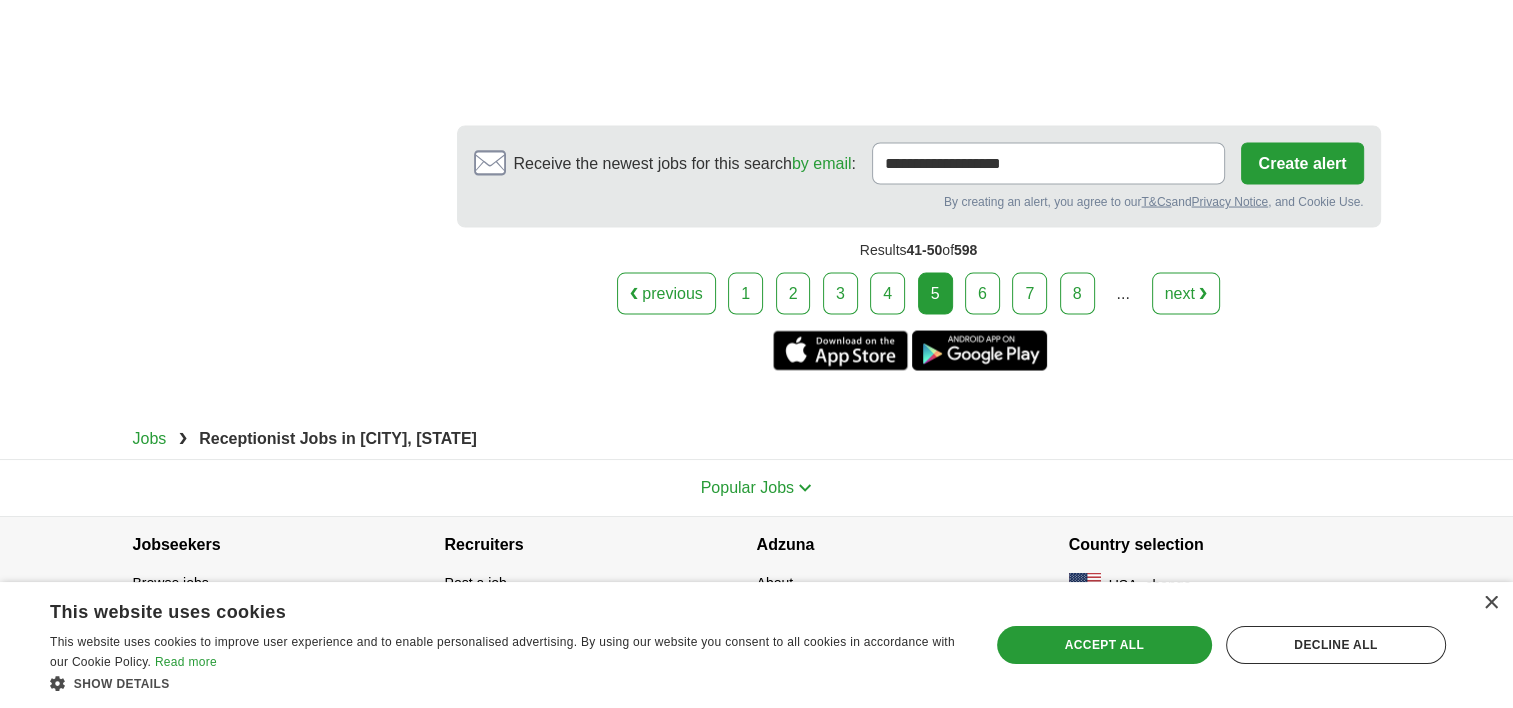 click on "6" at bounding box center (982, 294) 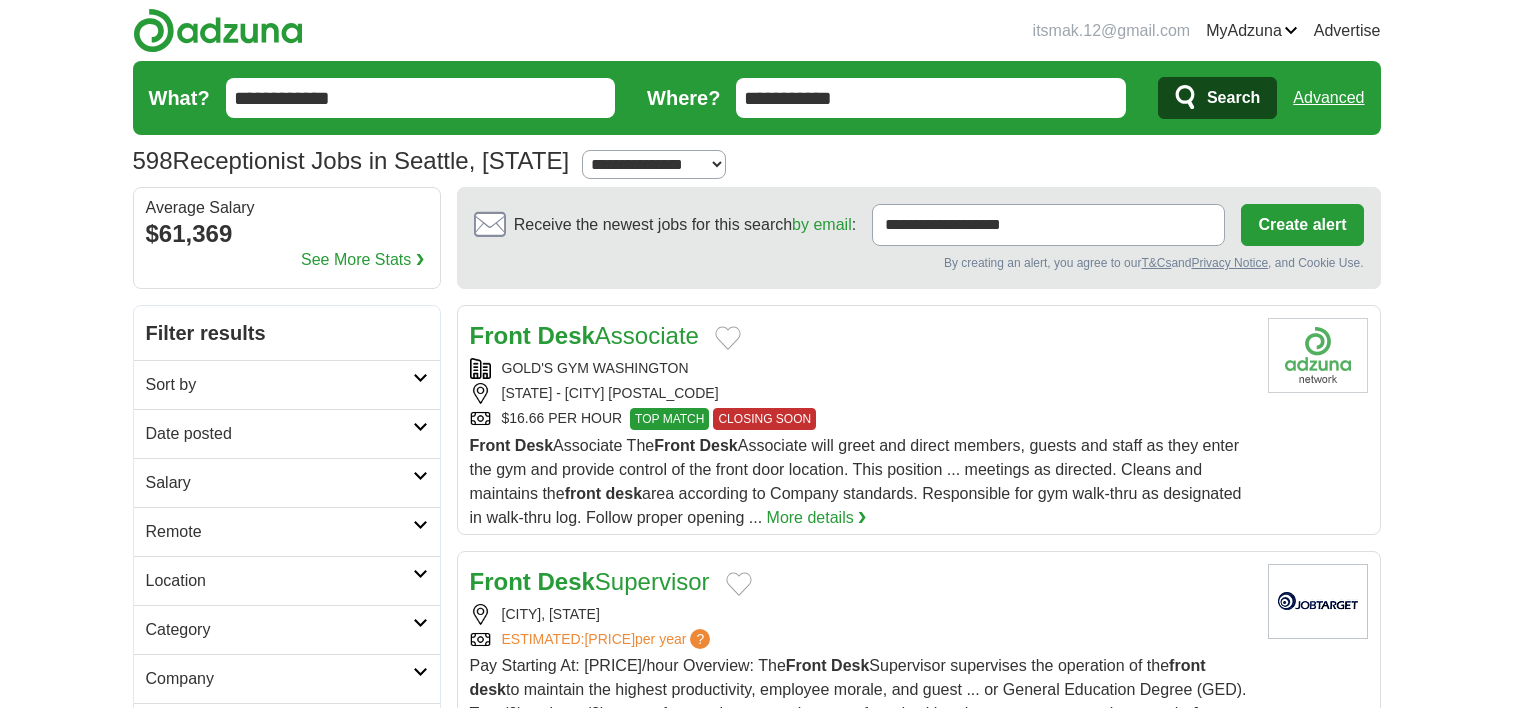 scroll, scrollTop: 0, scrollLeft: 0, axis: both 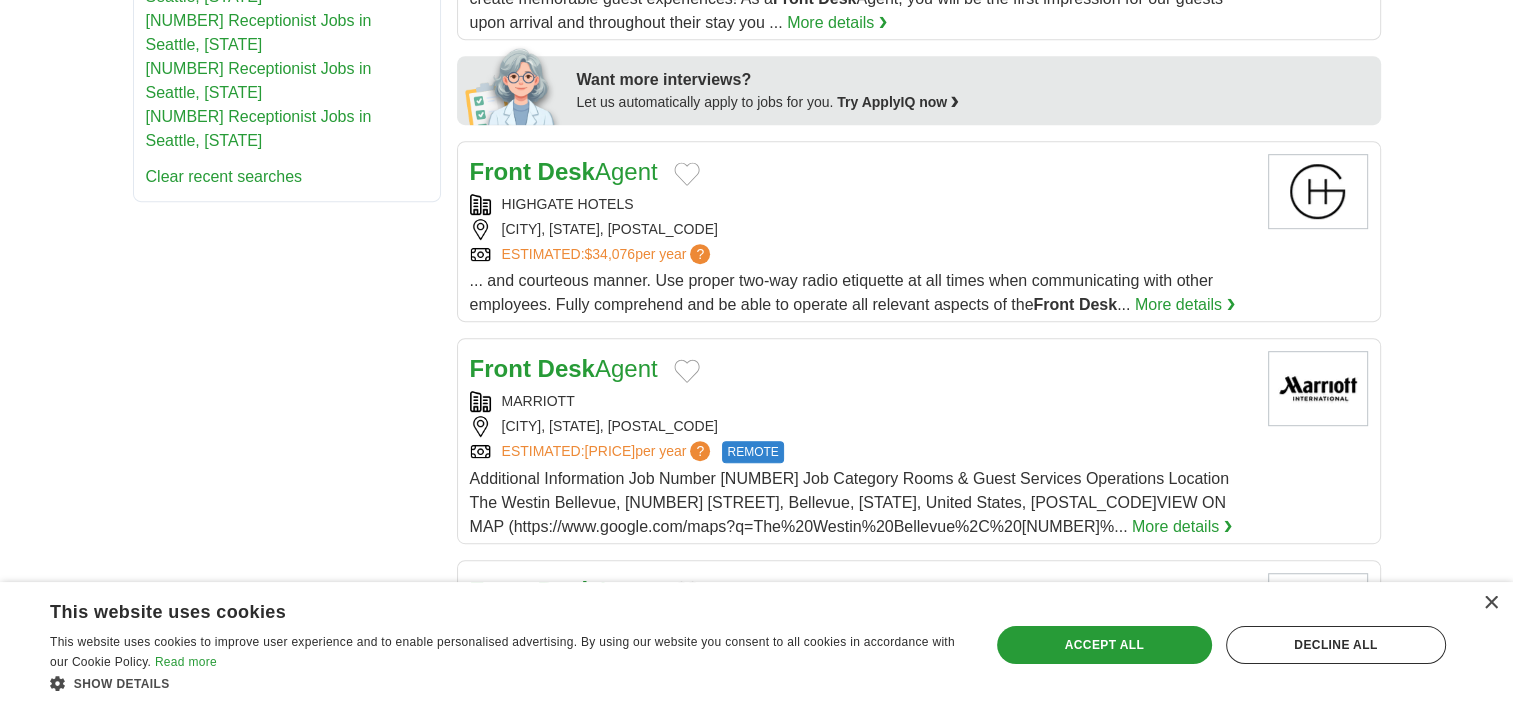 click on "HIGHGATE HOTELS" at bounding box center [861, 204] 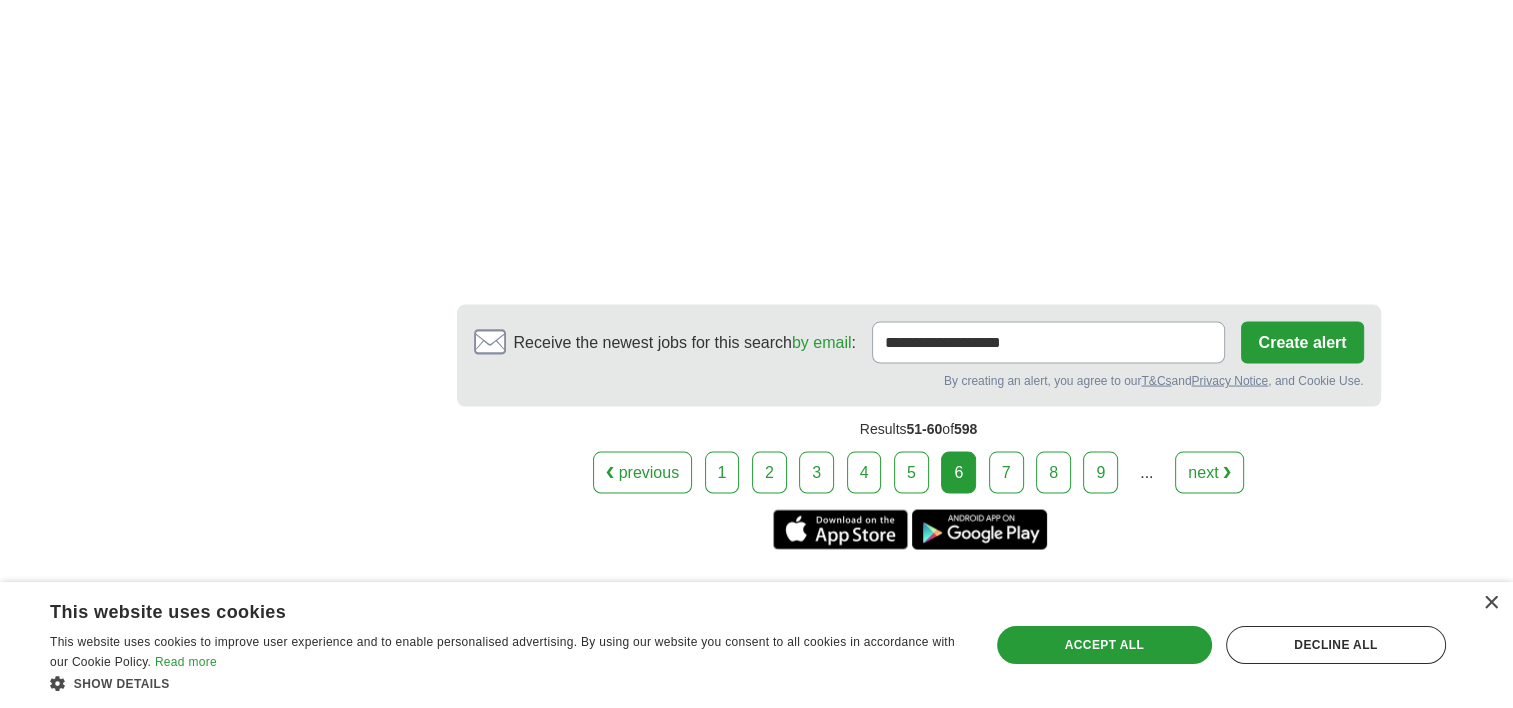 scroll, scrollTop: 3945, scrollLeft: 0, axis: vertical 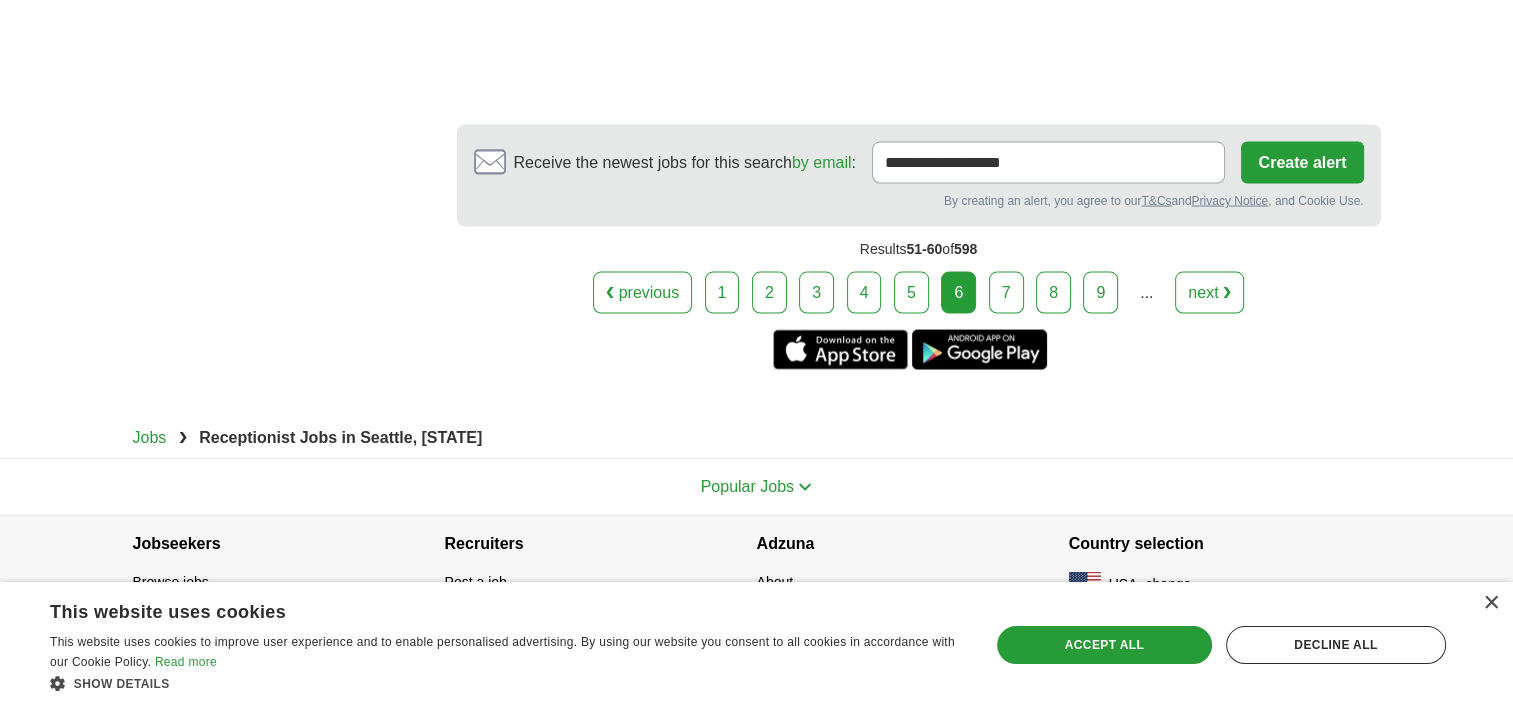 click on "7" at bounding box center (1006, 293) 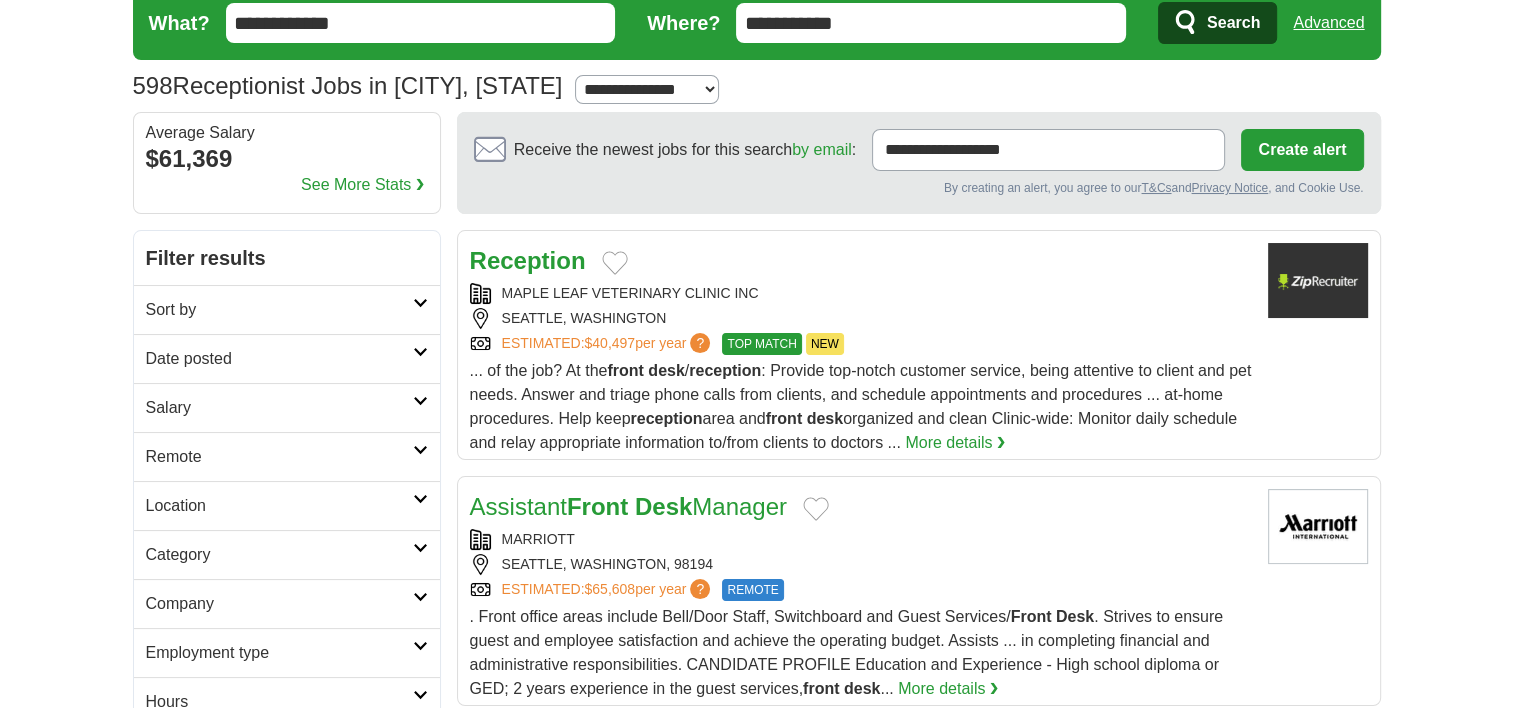 scroll, scrollTop: 88, scrollLeft: 0, axis: vertical 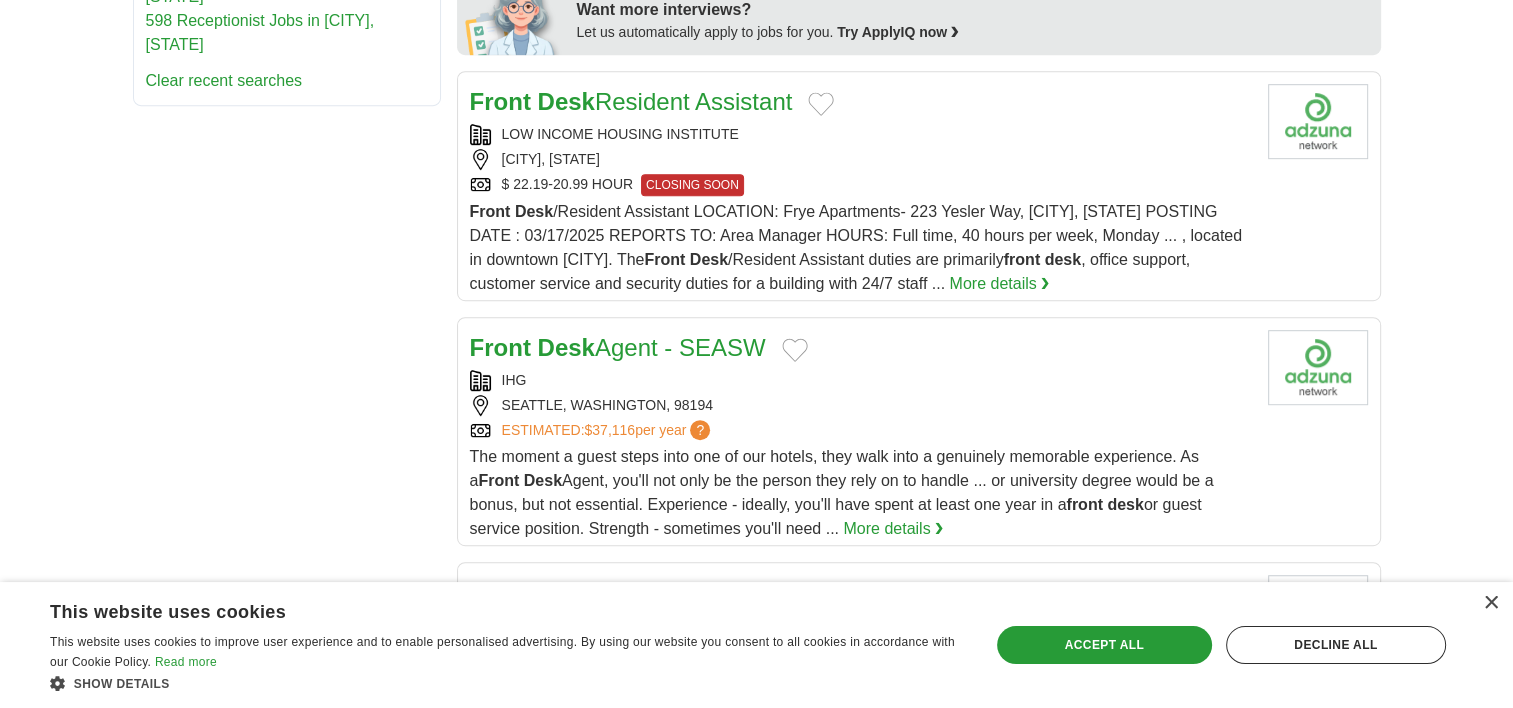 click on "Front   Desk  Agent - SEASW
IHG
[CITY], [STATE]
ESTIMATED:
$37,116
per year
?
Front   Desk front   desk  or guest service position. Strength - sometimes you'll need ..." at bounding box center [919, 431] 